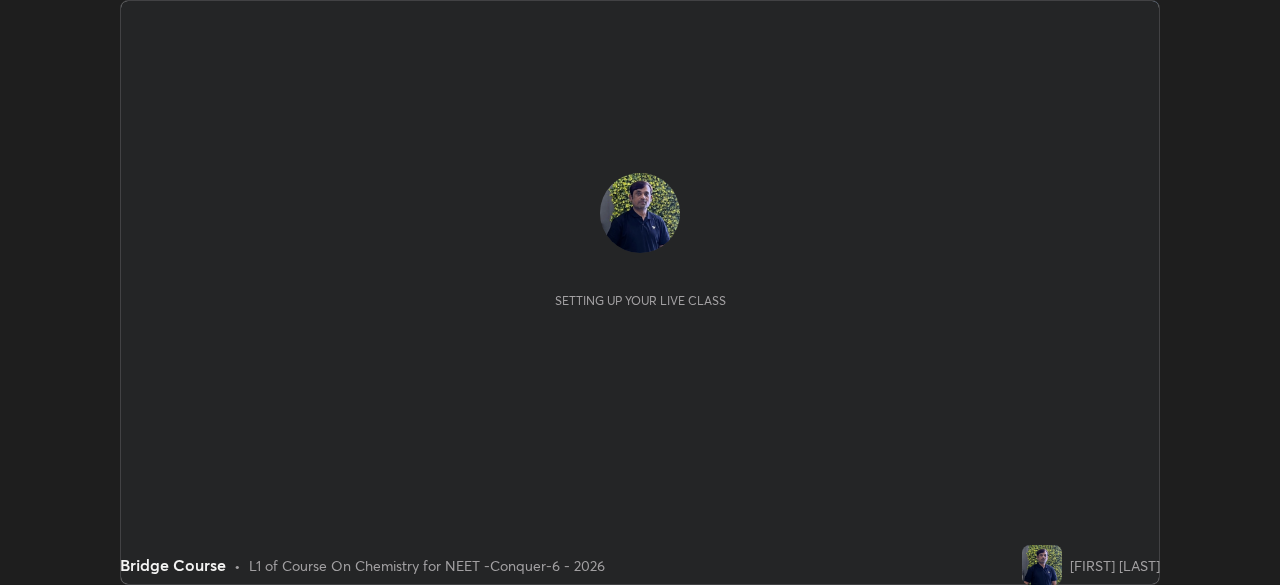 scroll, scrollTop: 0, scrollLeft: 0, axis: both 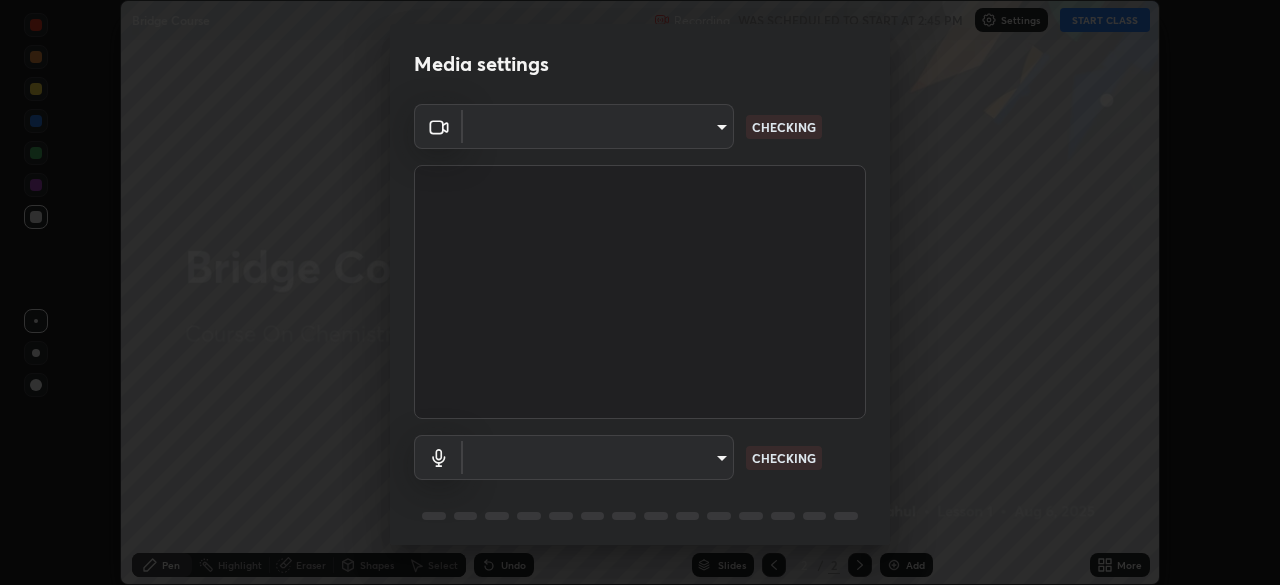 click on "Erase all Bridge Course Recording WAS SCHEDULED TO START AT  [TIME] Settings START CLASS Setting up your live class Bridge Course • L1 of Course On Chemistry for NEET -Conquer-6 - 2026 [FIRST] [LAST] Pen Highlight Eraser Shapes Select Undo Slides 2 / 2 Add More No doubts shared Encourage your learners to ask a doubt for better clarity Report an issue Reason for reporting Buffering Chat not working Audio - Video sync issue Educator video quality low ​ Attach an image Report Media settings ​ CHECKING ​ CHECKING 1 / 5 Next" at bounding box center (640, 292) 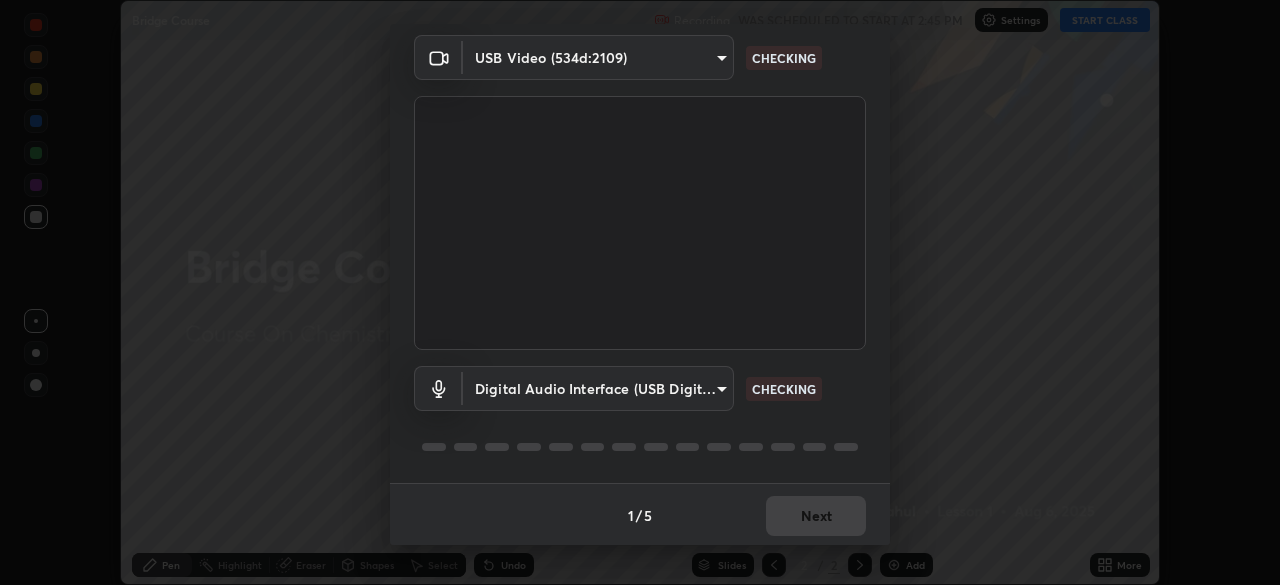 scroll, scrollTop: 71, scrollLeft: 0, axis: vertical 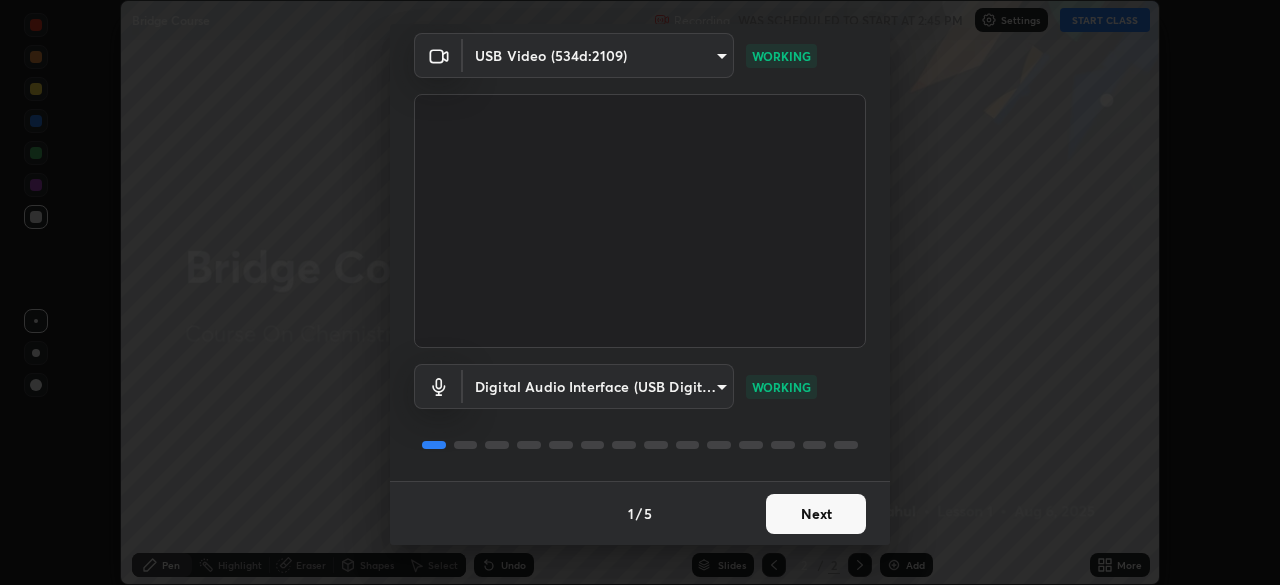 click on "Next" at bounding box center [816, 514] 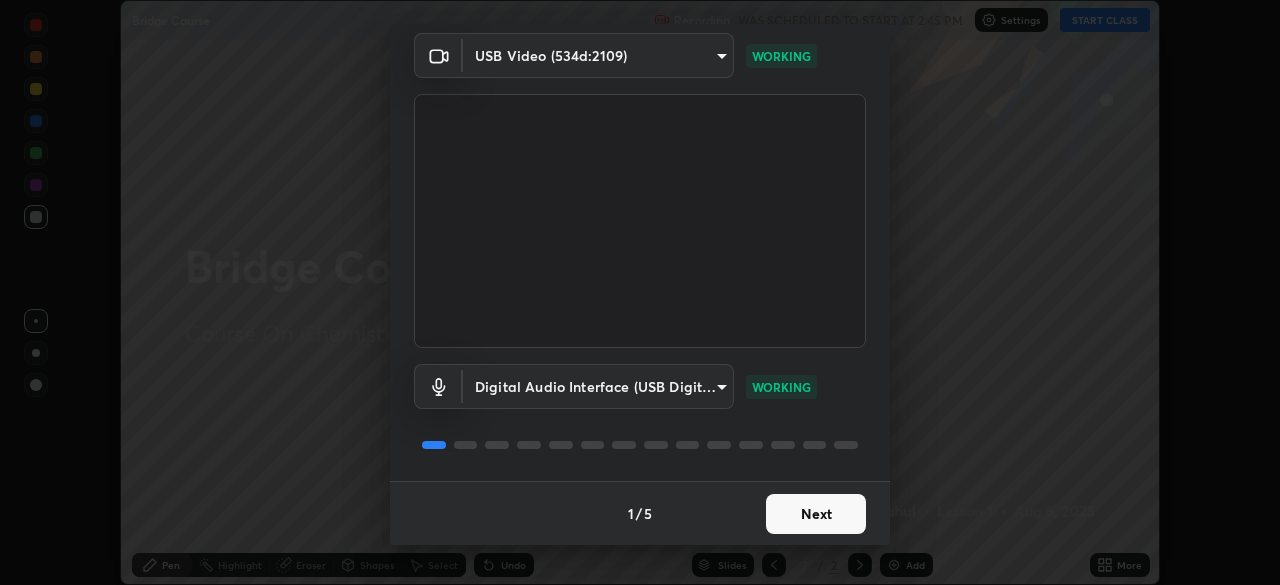 scroll, scrollTop: 0, scrollLeft: 0, axis: both 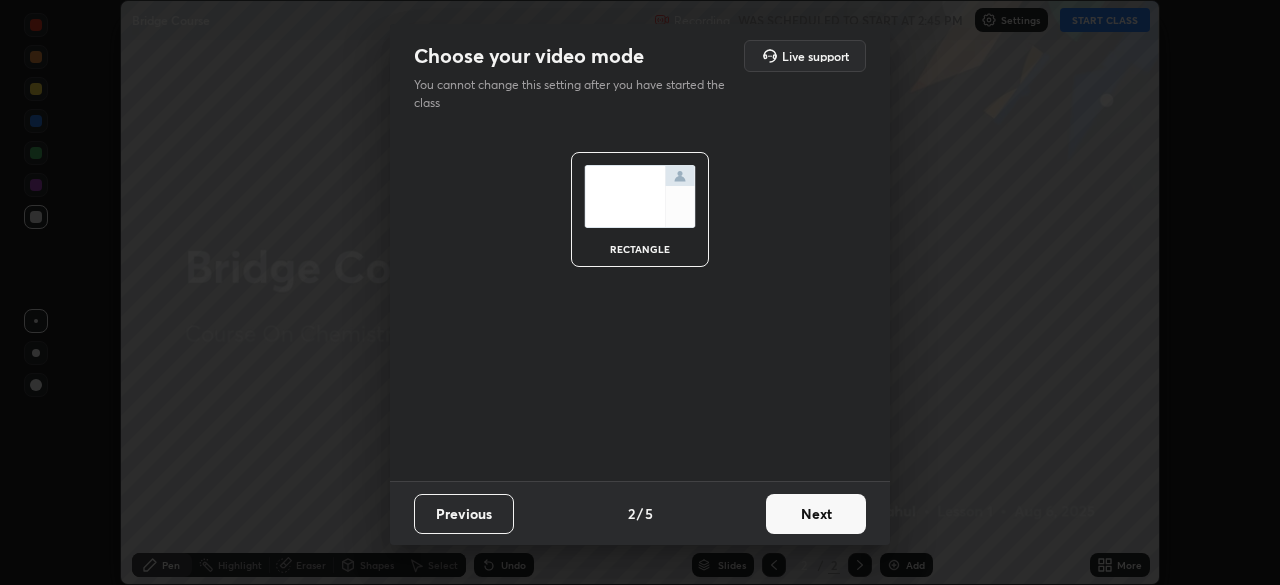 click on "Next" at bounding box center [816, 514] 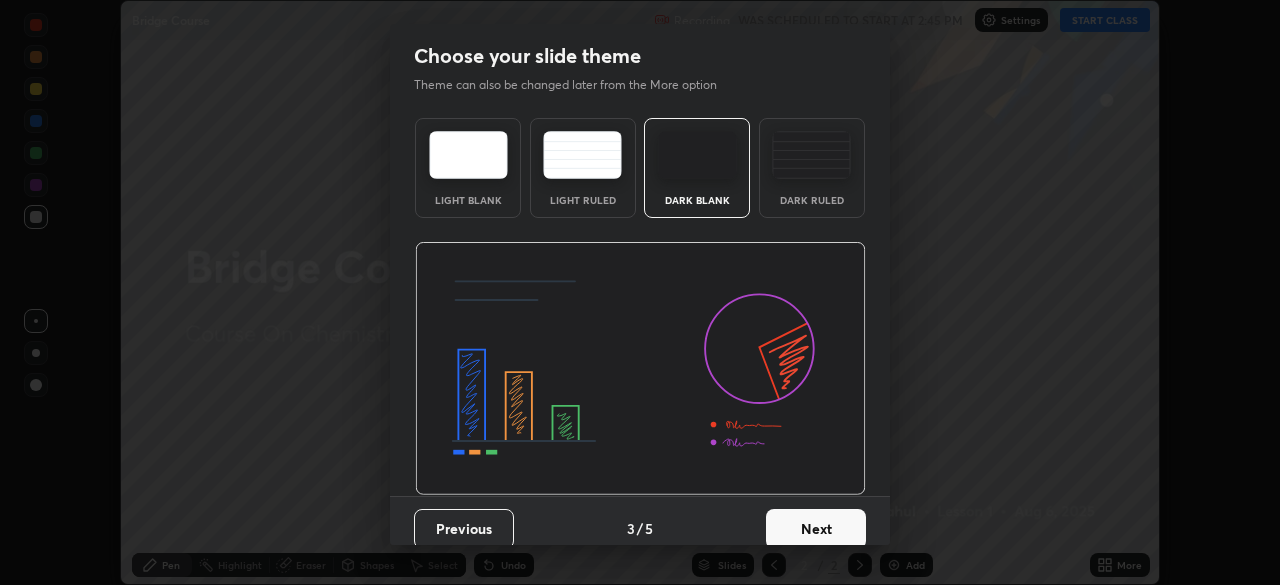 click on "Next" at bounding box center [816, 529] 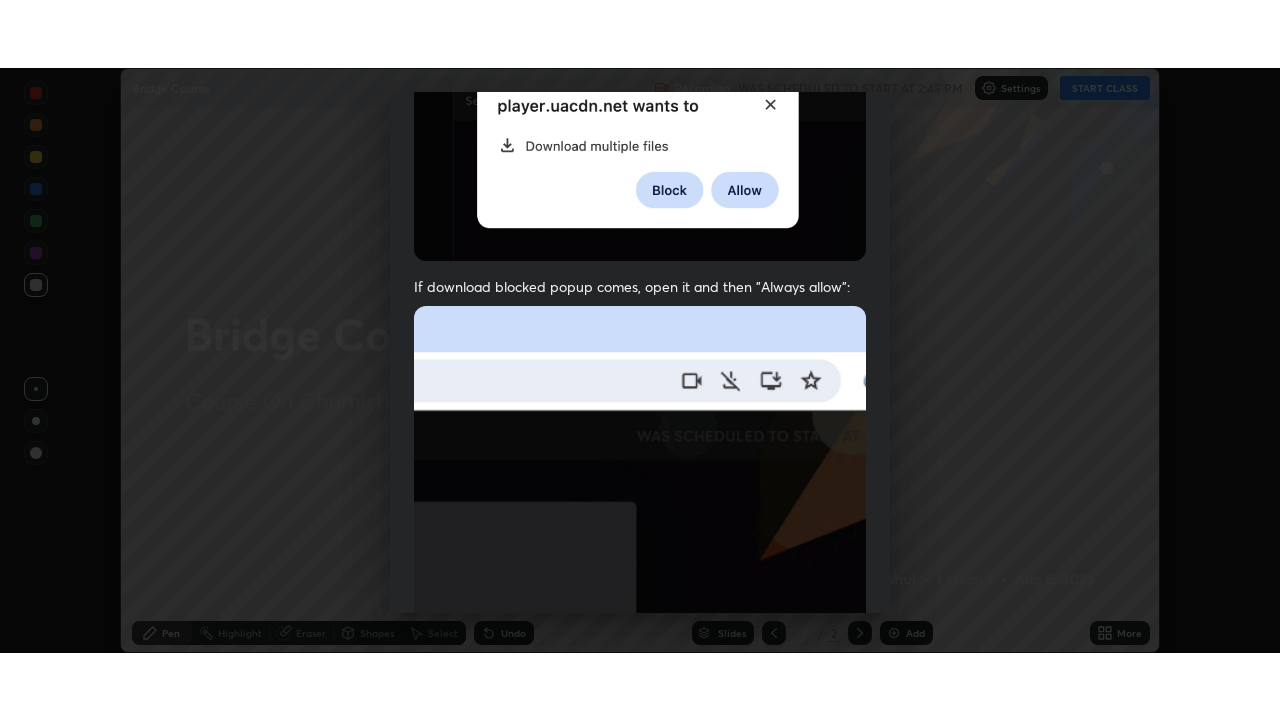 scroll, scrollTop: 479, scrollLeft: 0, axis: vertical 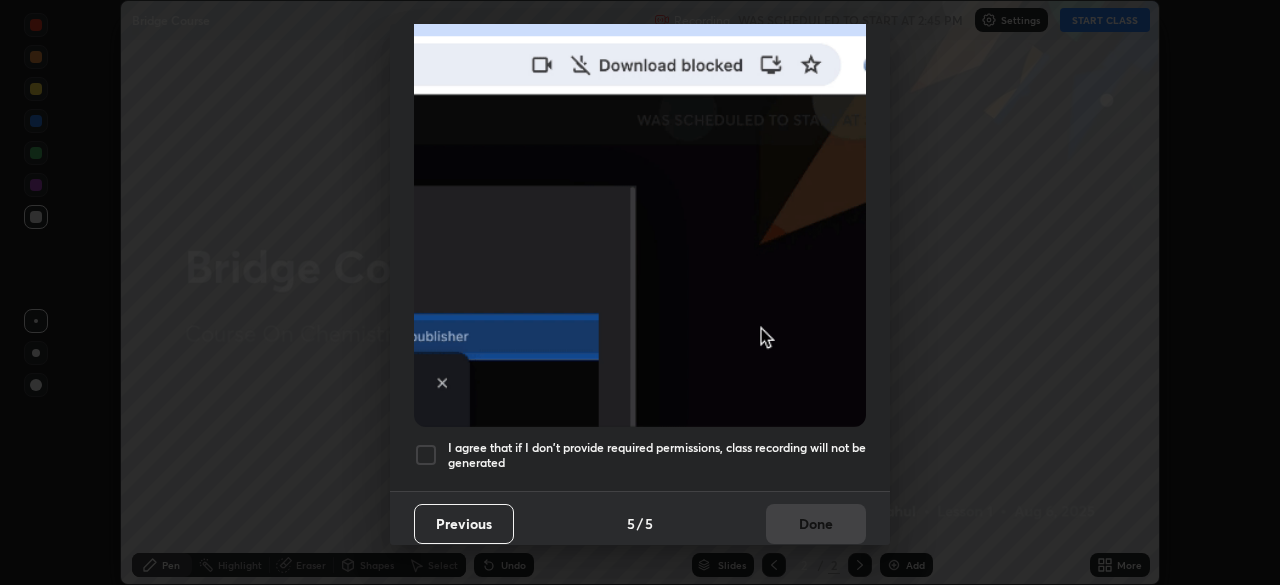 click on "I agree that if I don't provide required permissions, class recording will not be generated" at bounding box center (640, 455) 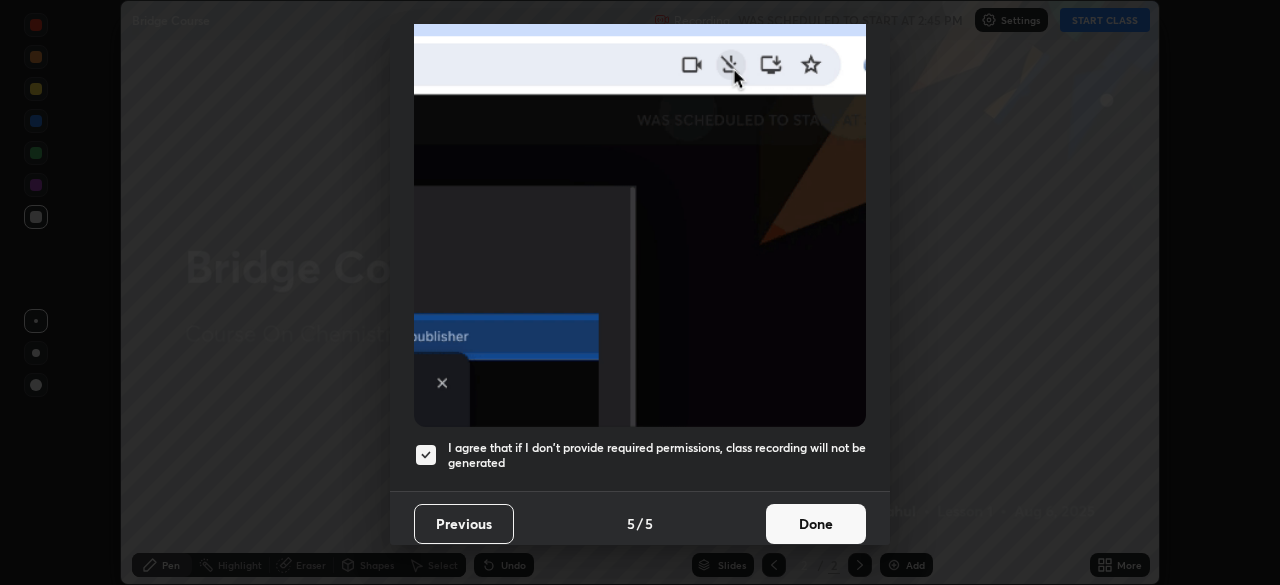 click on "Done" at bounding box center (816, 524) 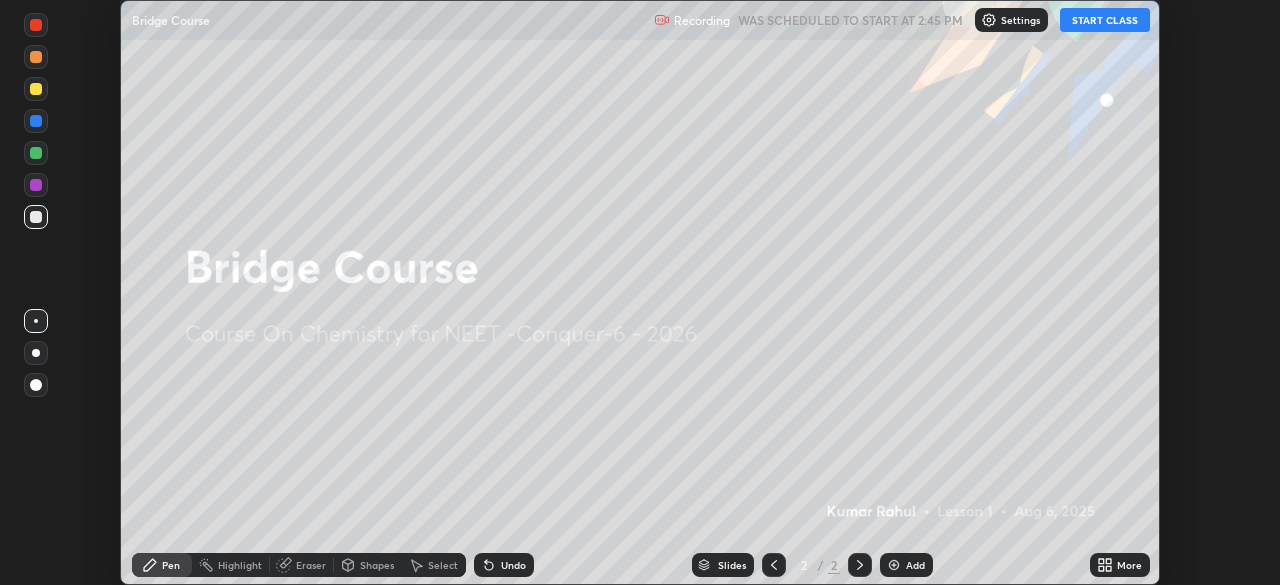 click 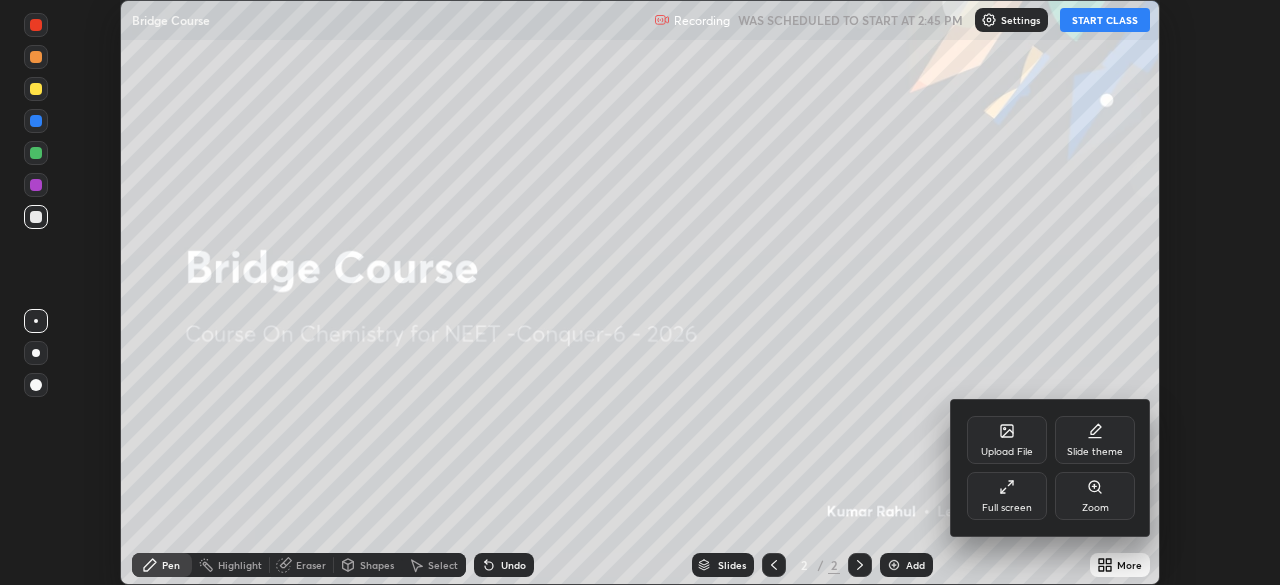 click on "Full screen" at bounding box center [1007, 496] 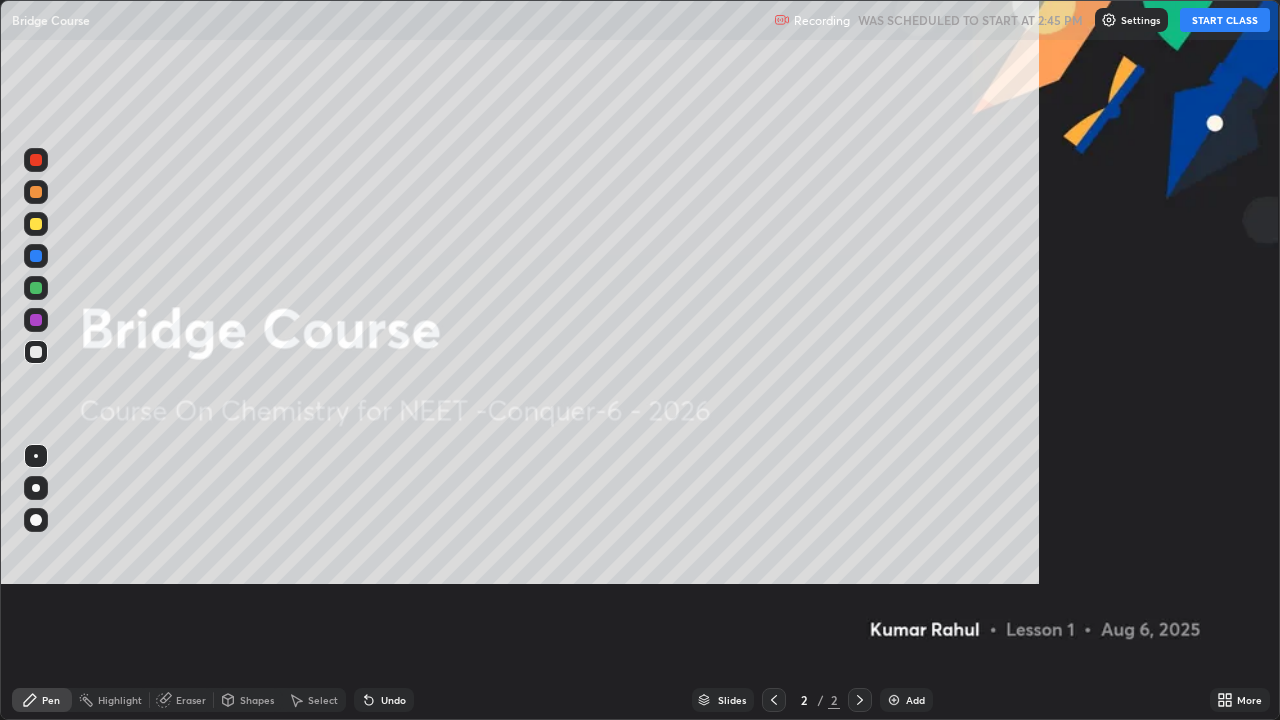 scroll, scrollTop: 99280, scrollLeft: 98720, axis: both 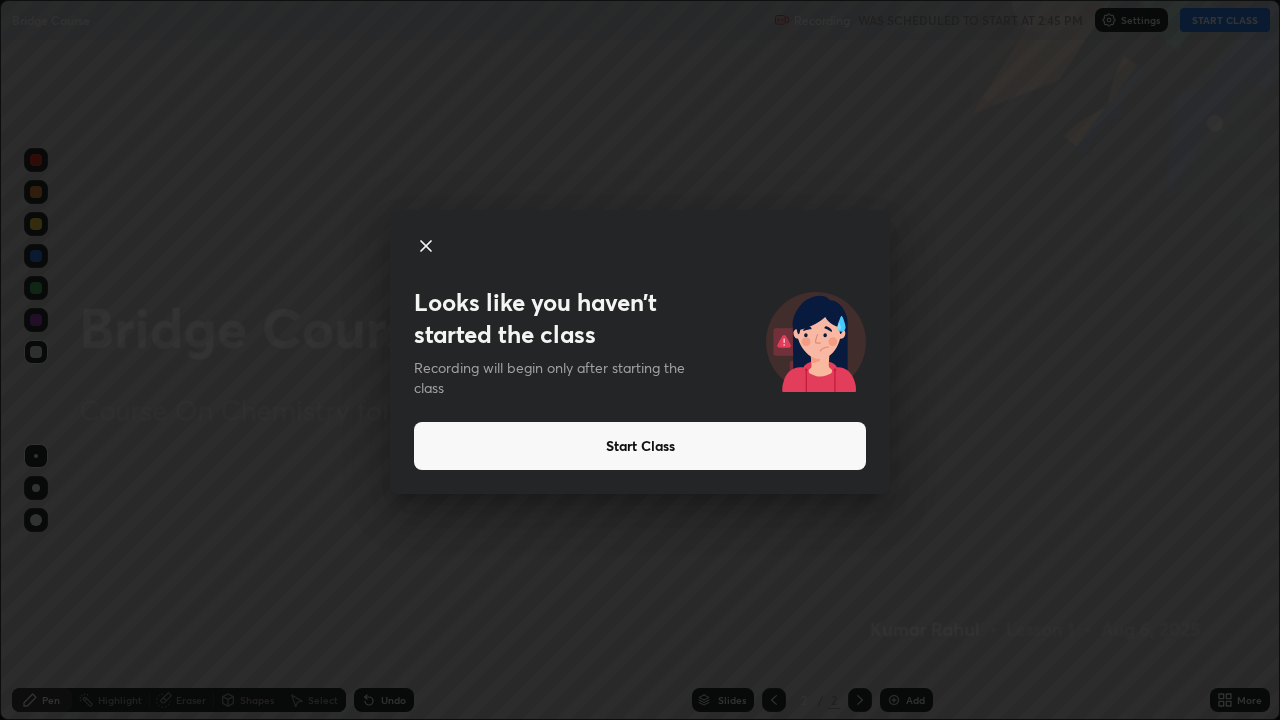 click on "Start Class" at bounding box center [640, 446] 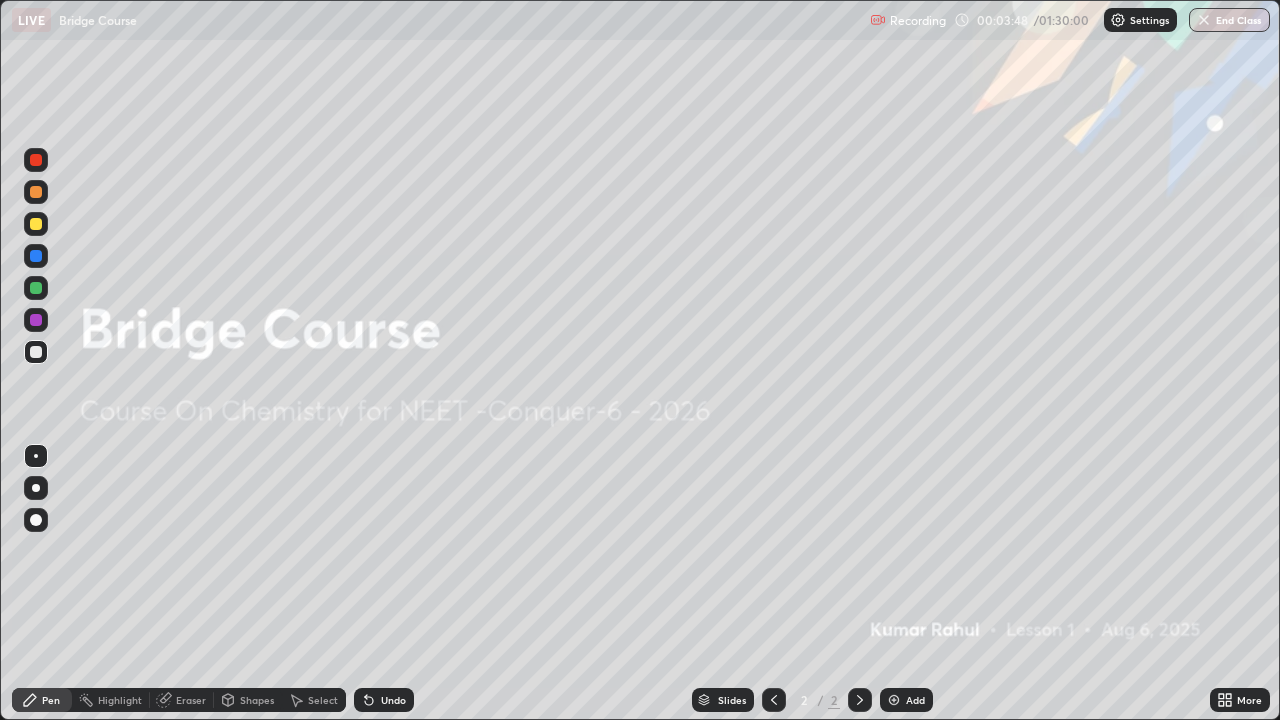 click on "Add" at bounding box center (915, 700) 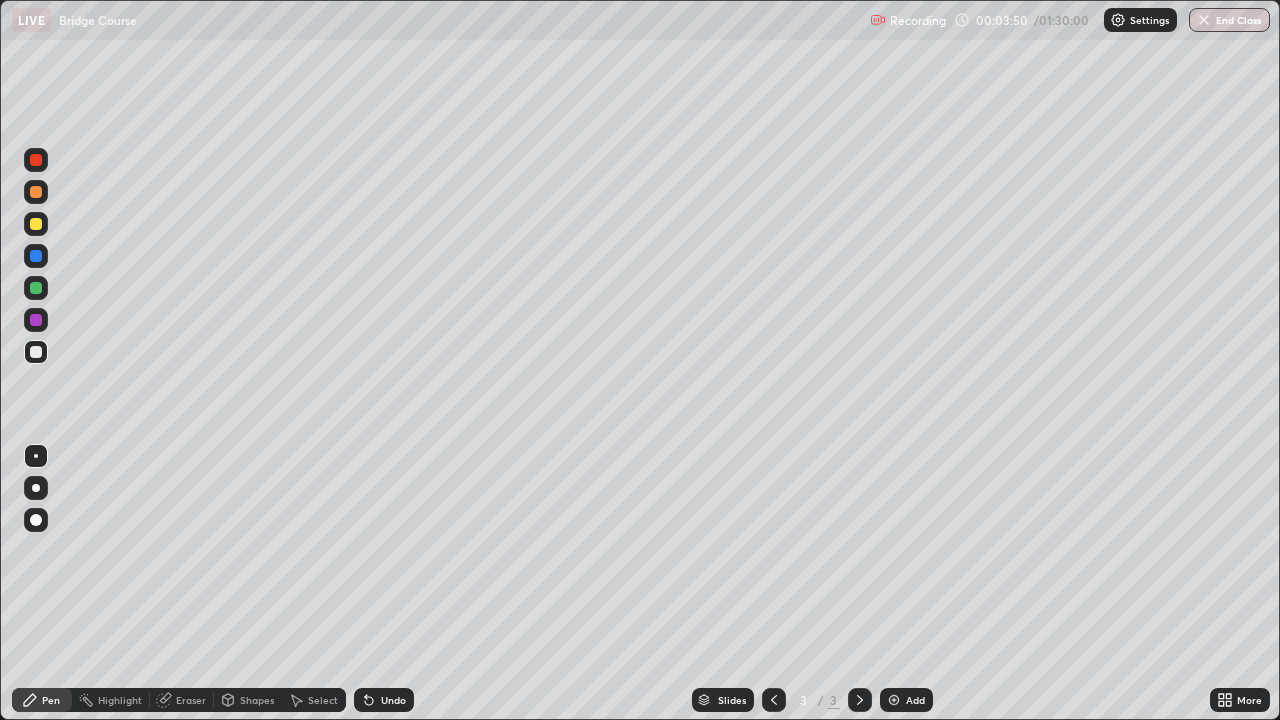 click at bounding box center (36, 488) 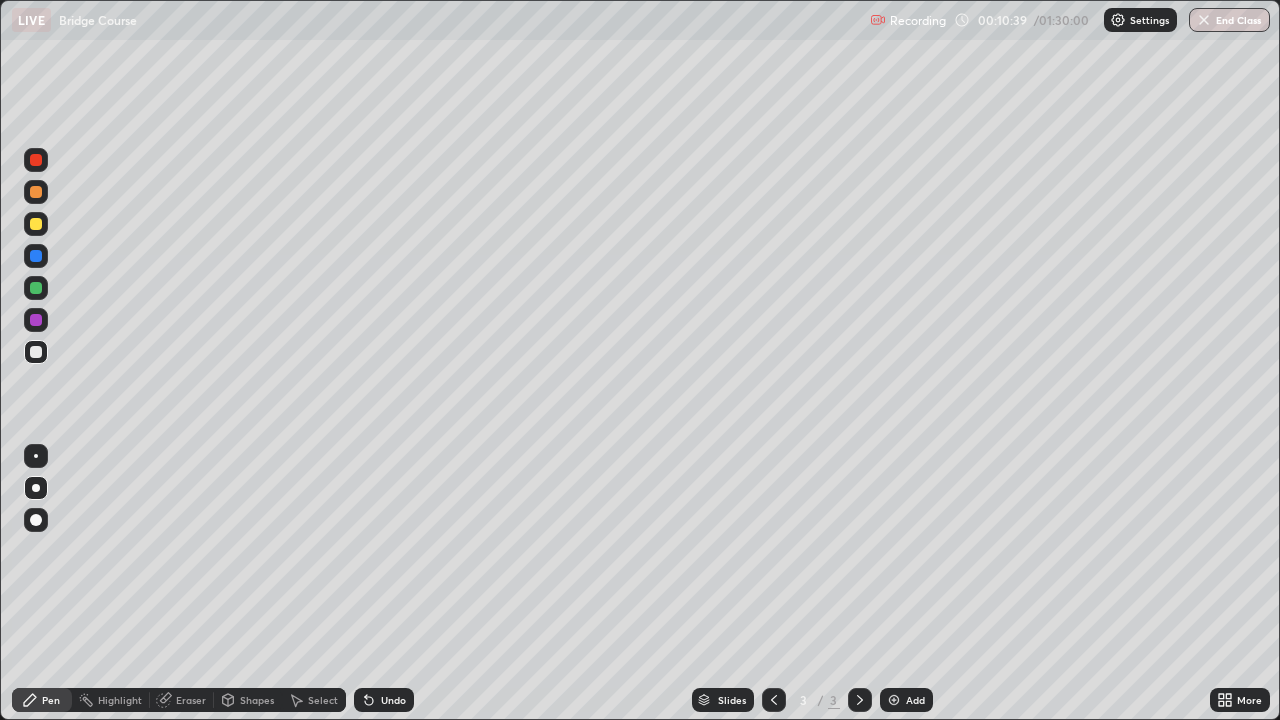 click on "Eraser" at bounding box center [191, 700] 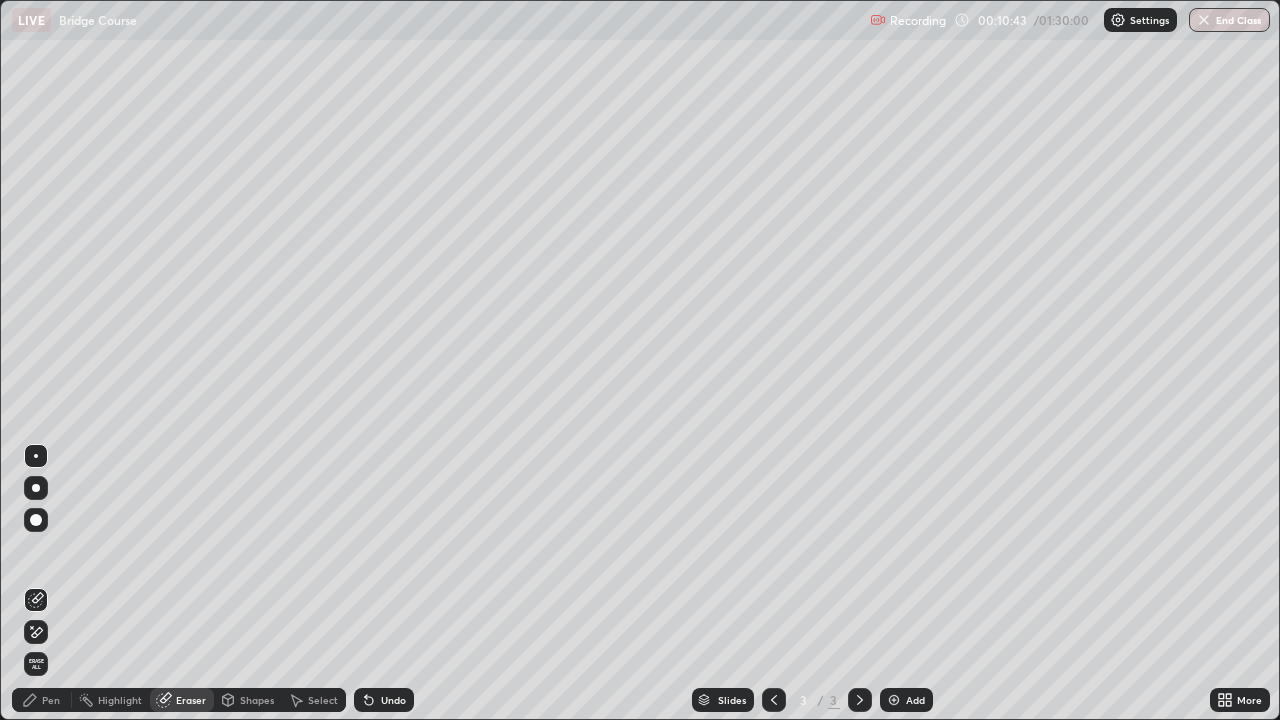 click on "Pen" at bounding box center (51, 700) 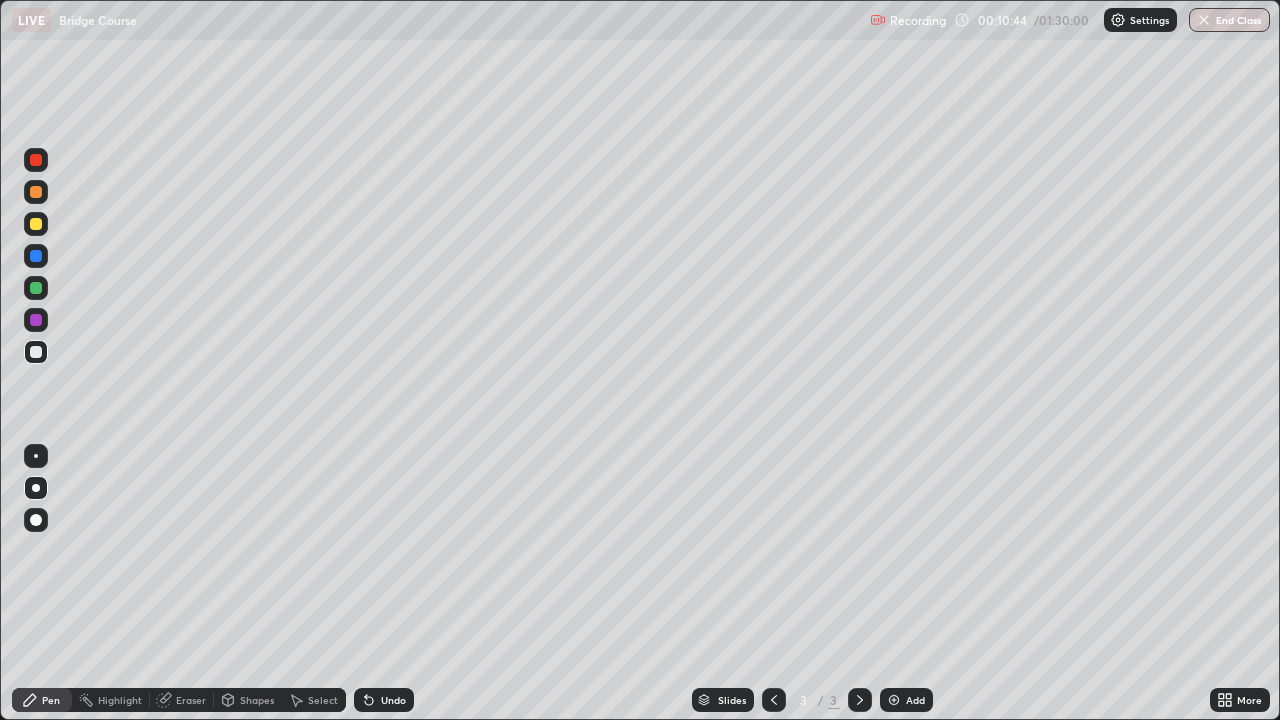 click 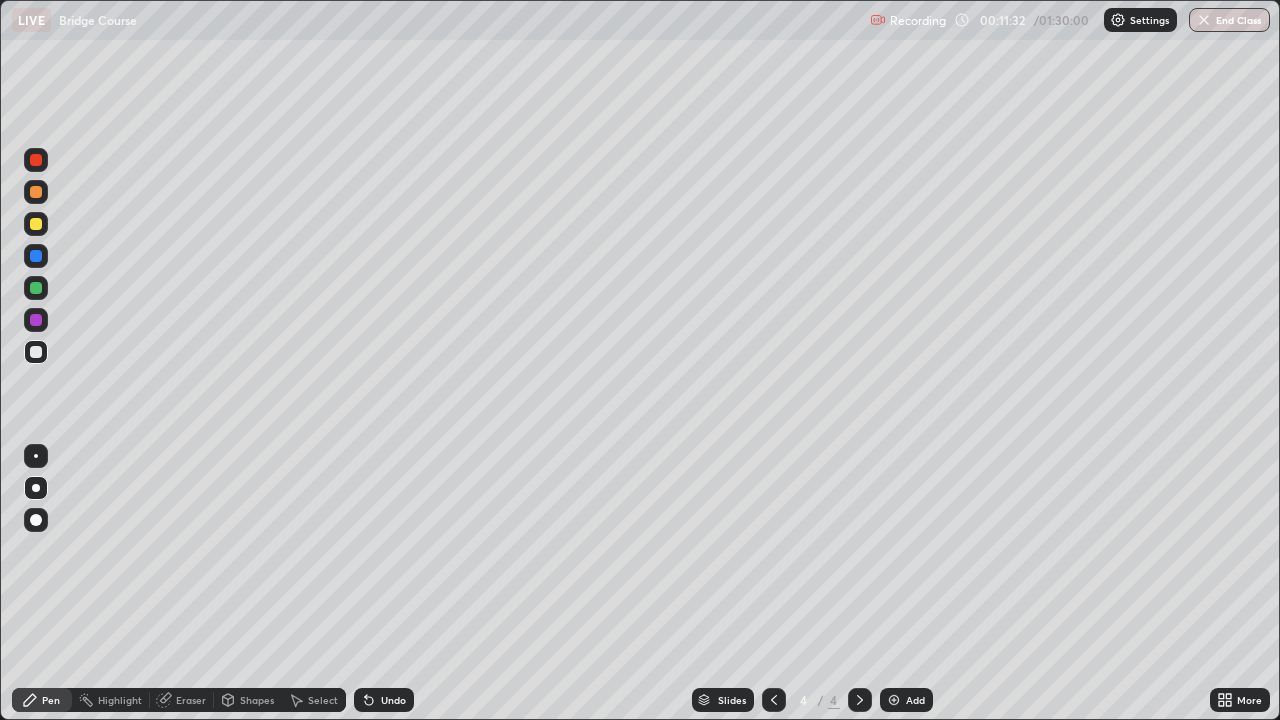 click 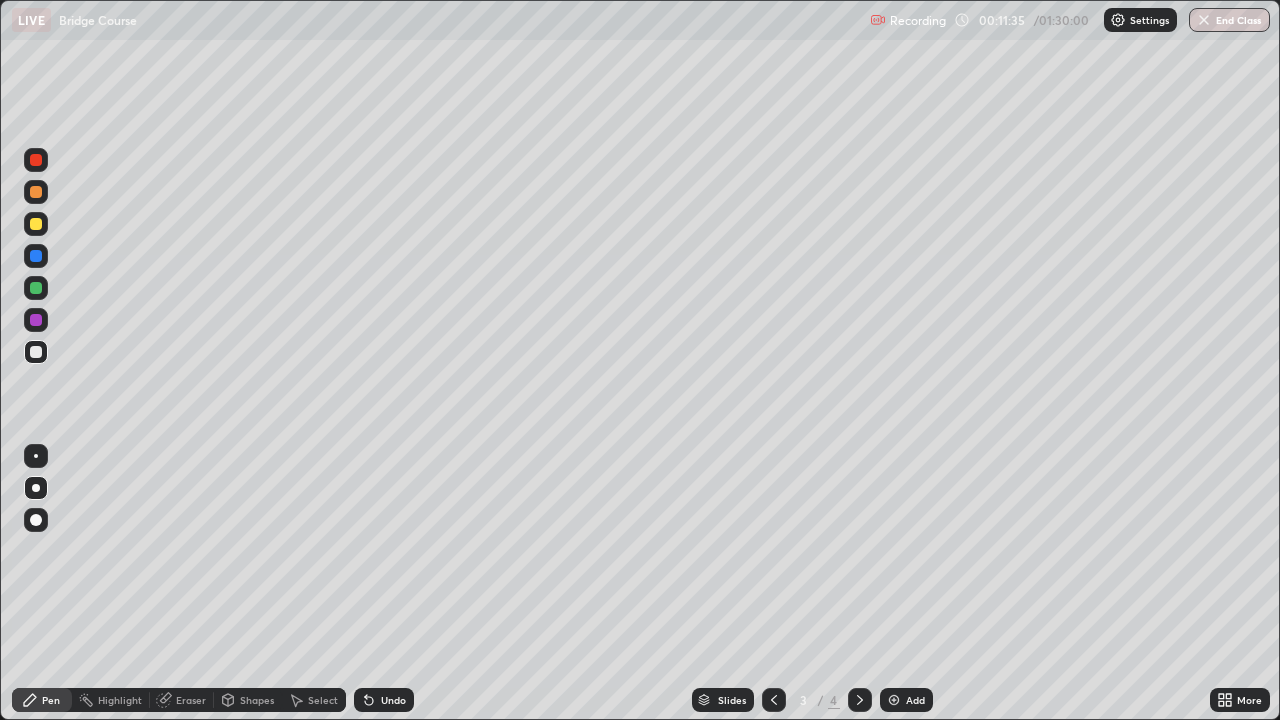click 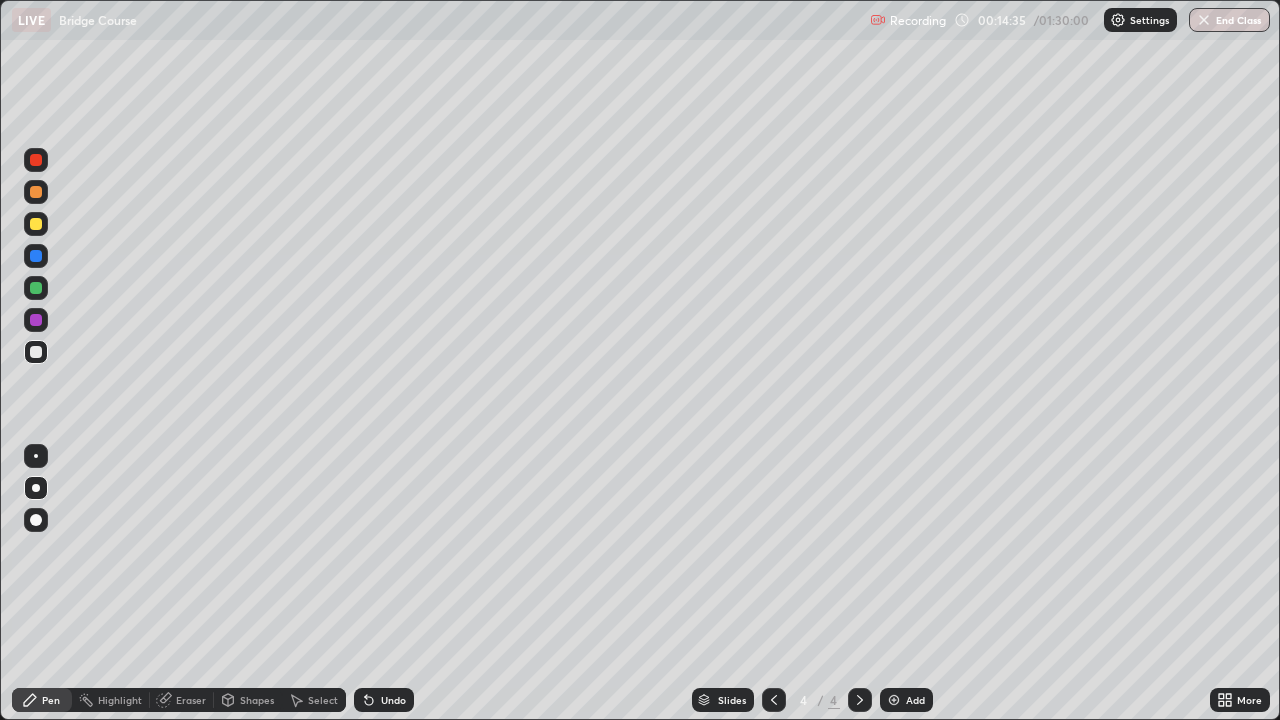 click 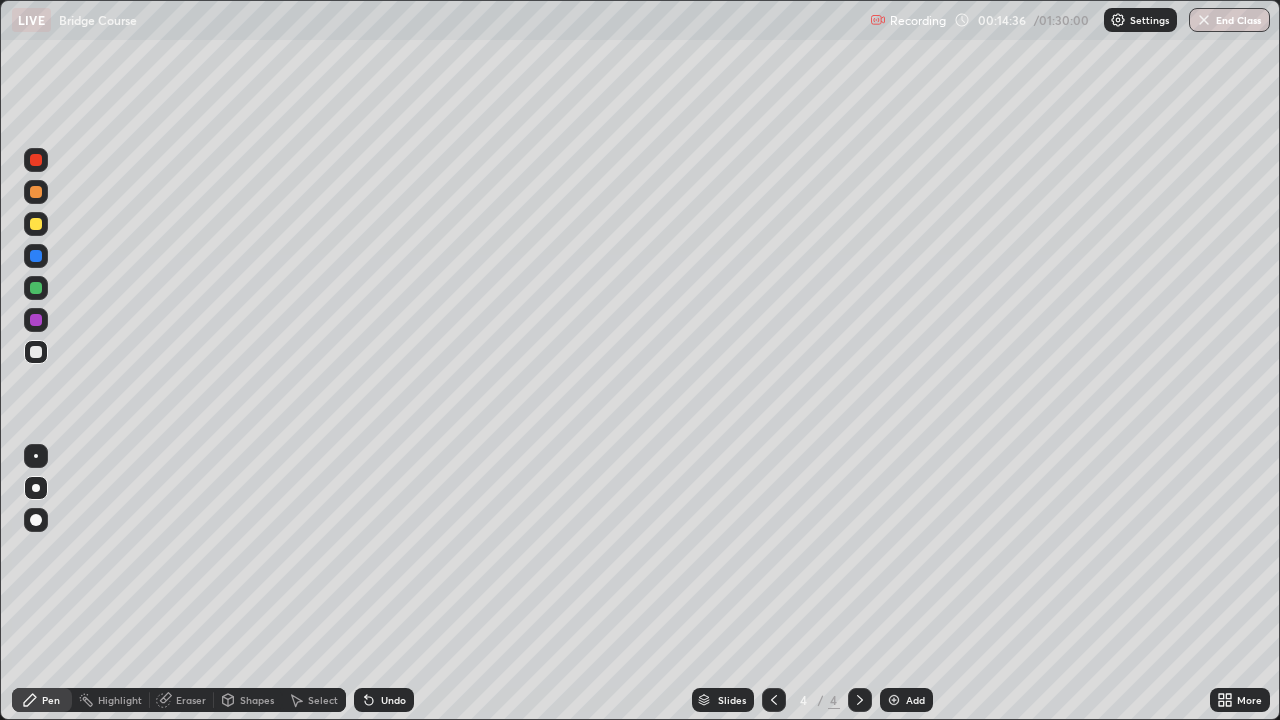 click on "Add" at bounding box center [915, 700] 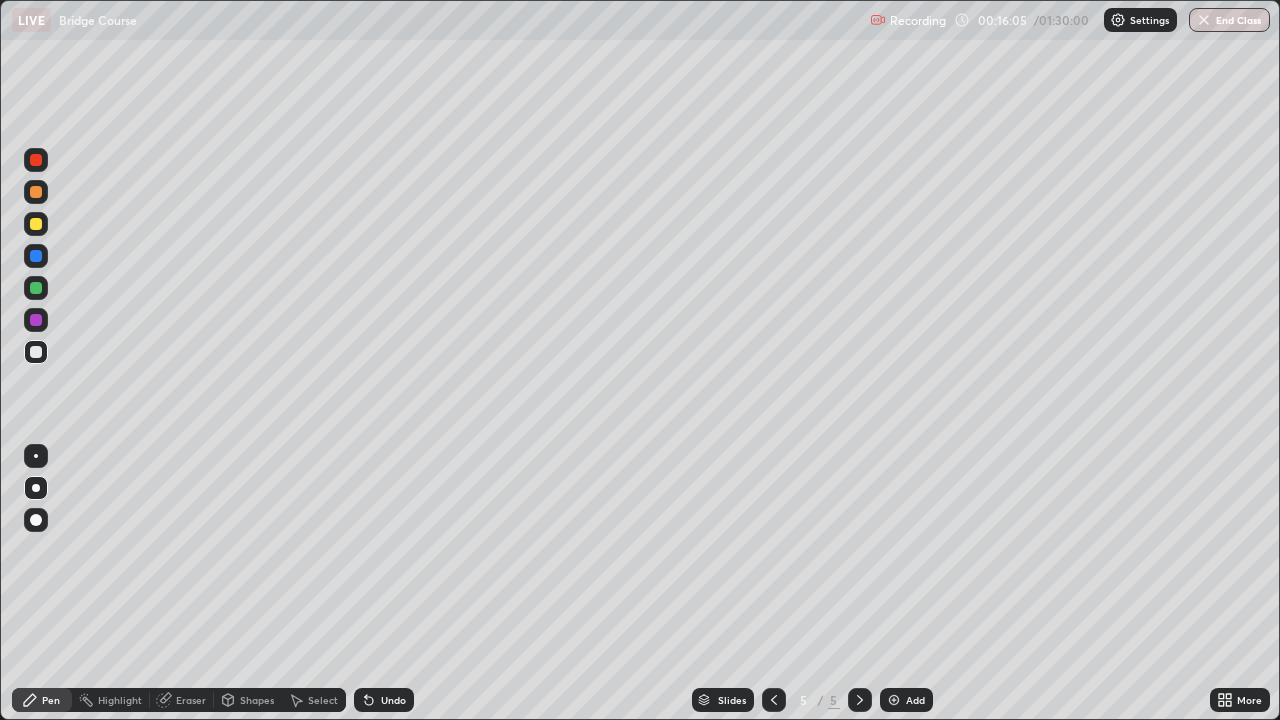 click at bounding box center (774, 700) 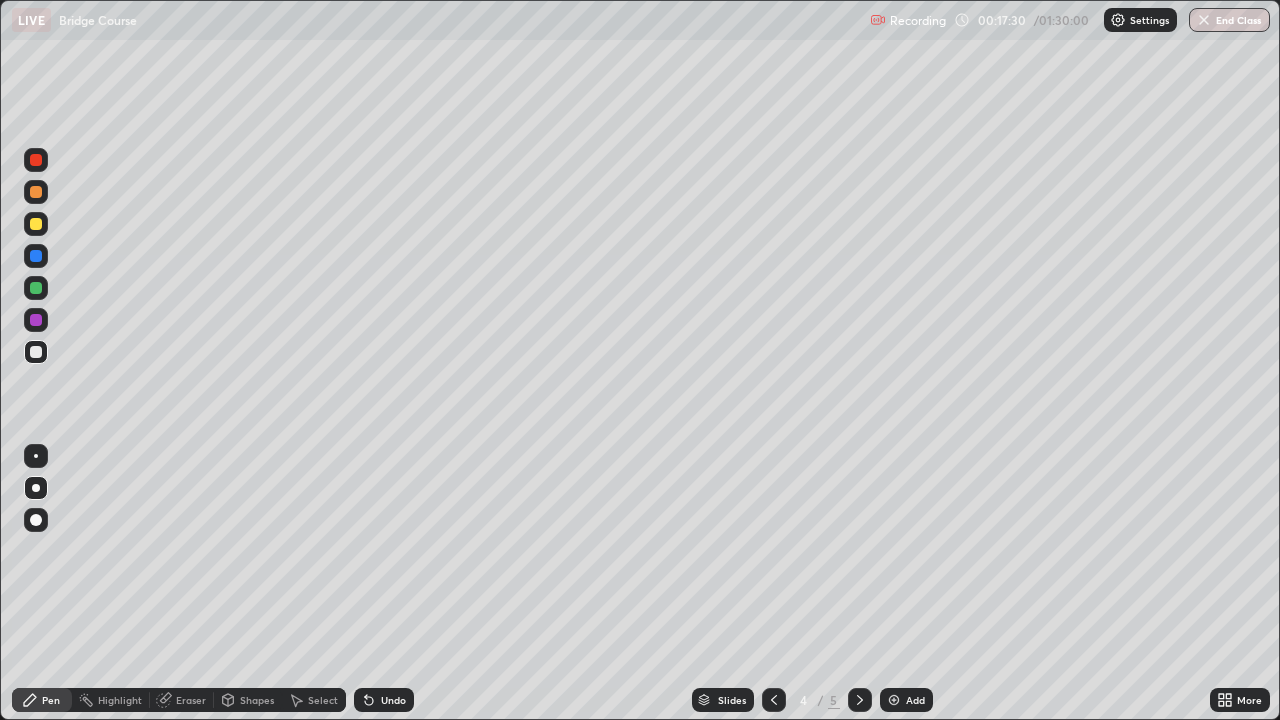 click 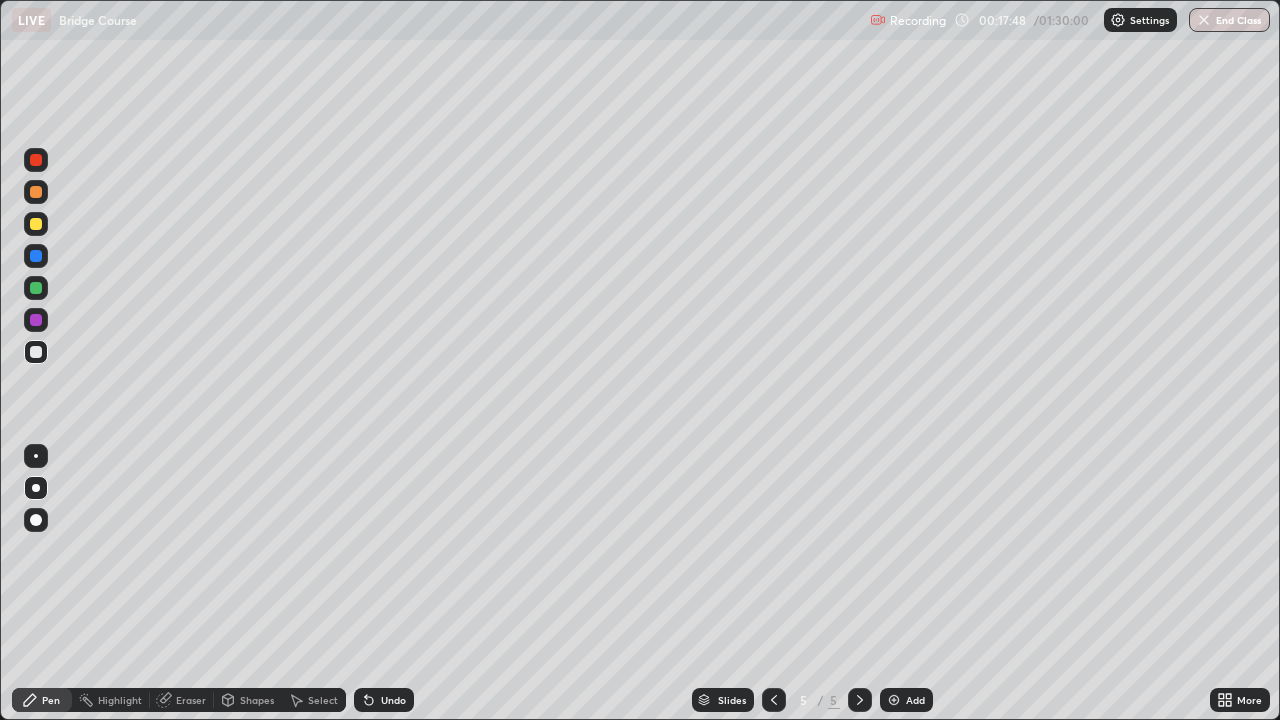 click 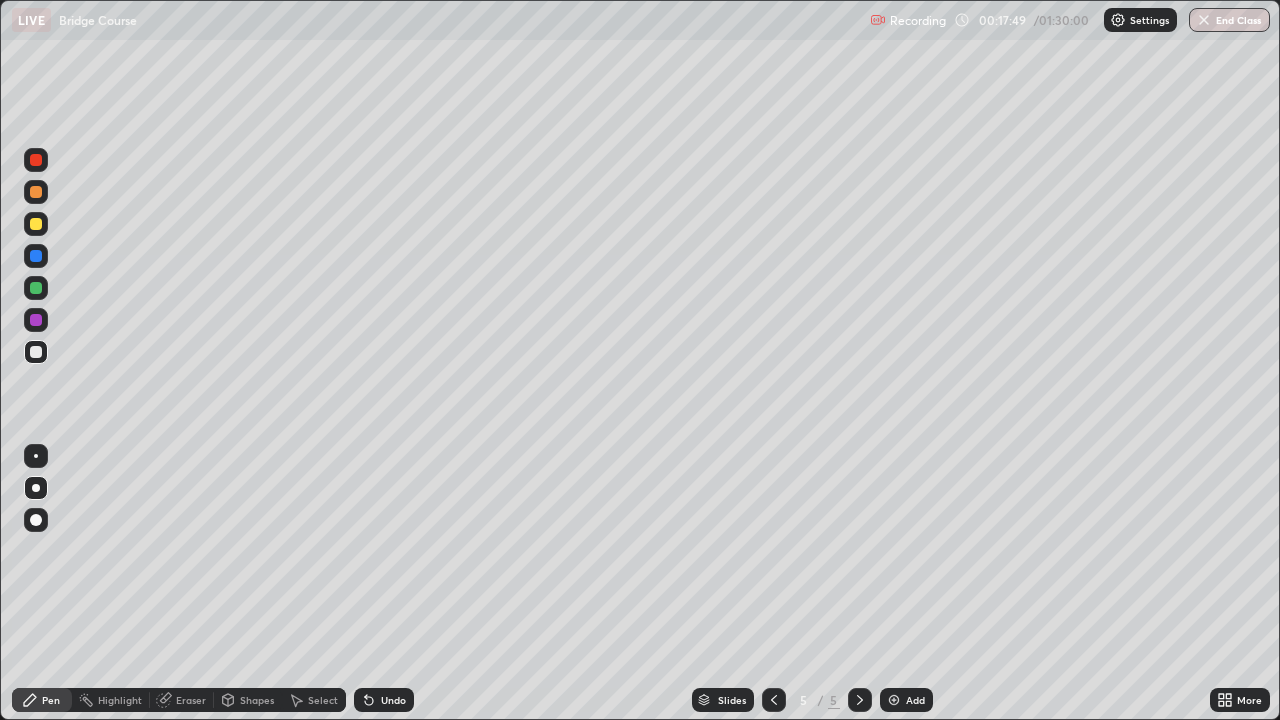 click on "Add" at bounding box center [915, 700] 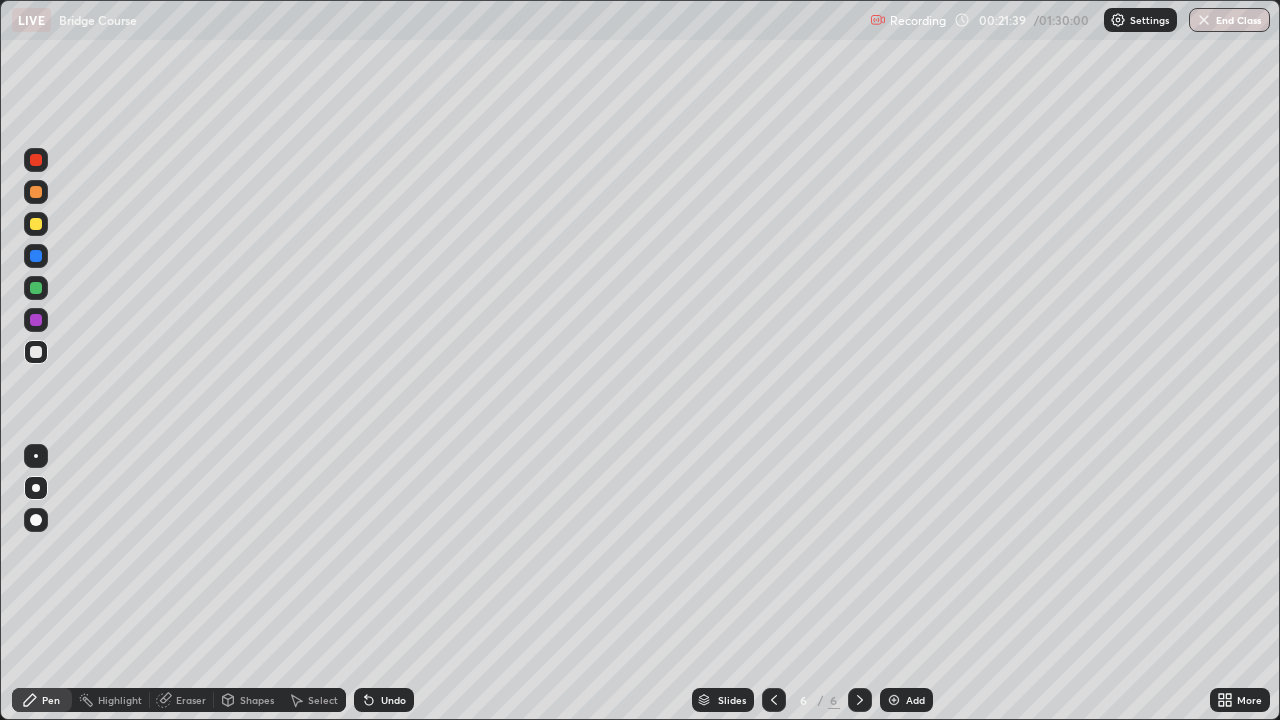 click 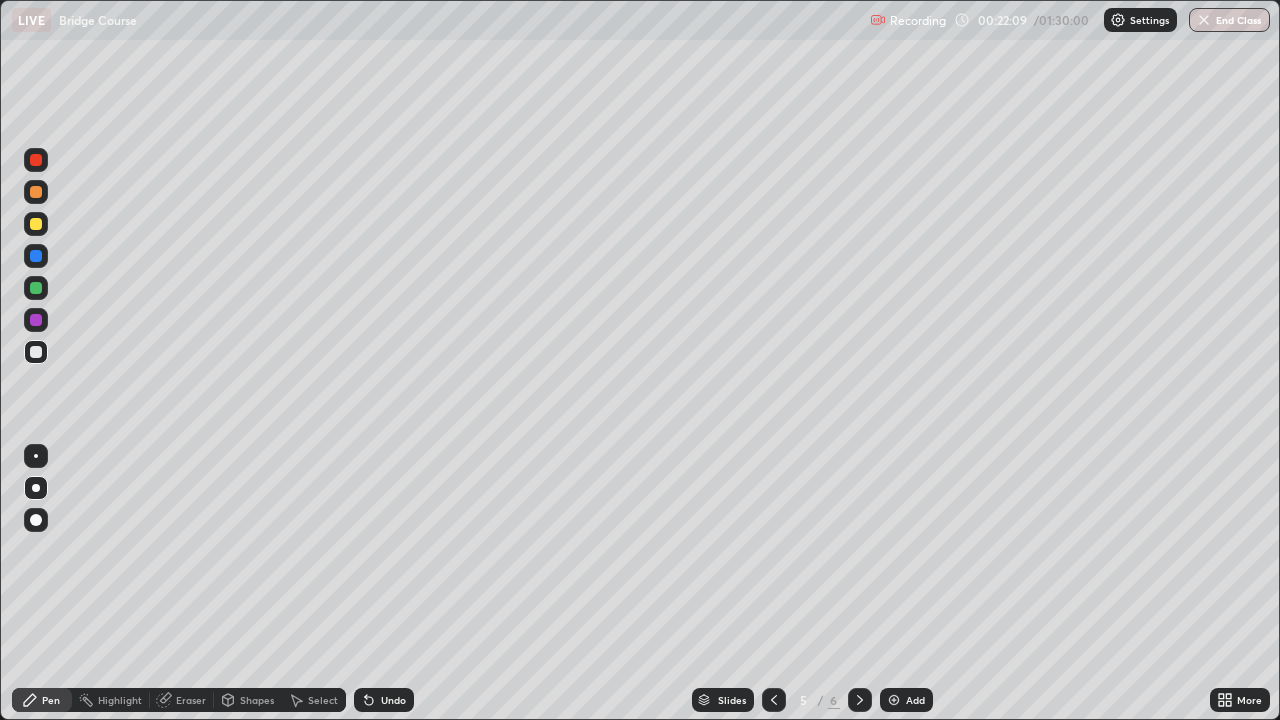 click 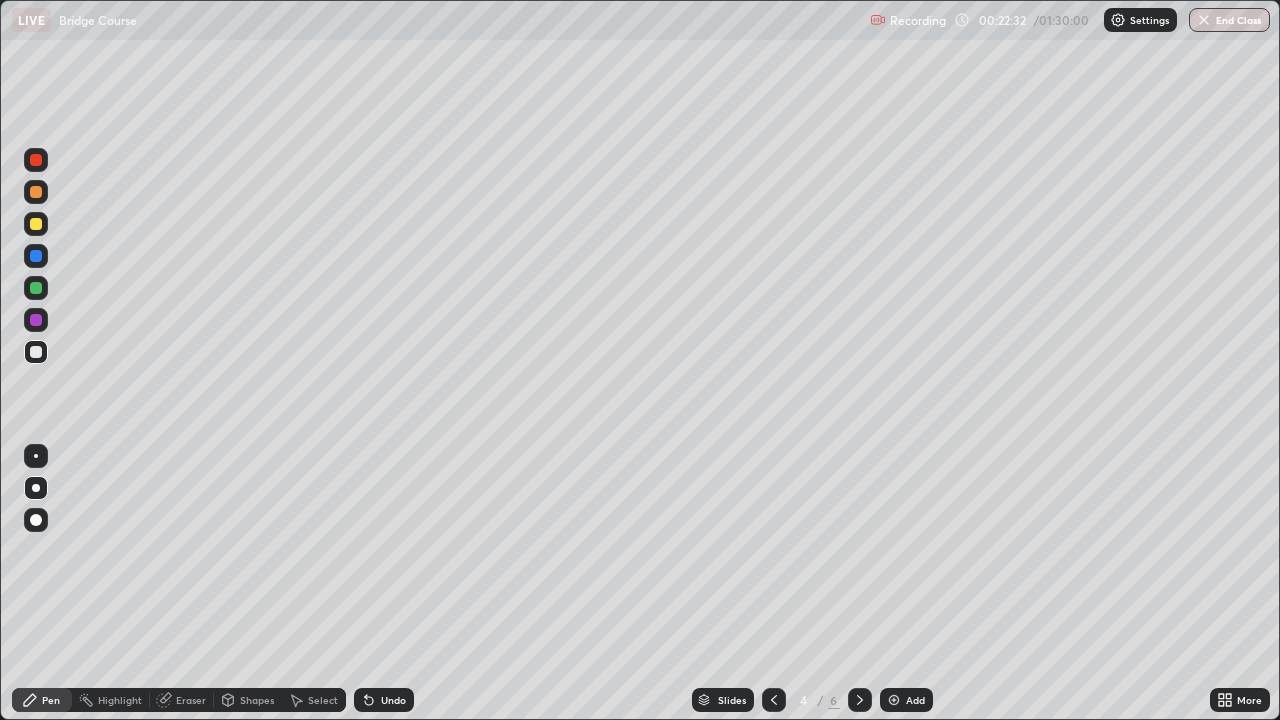 click 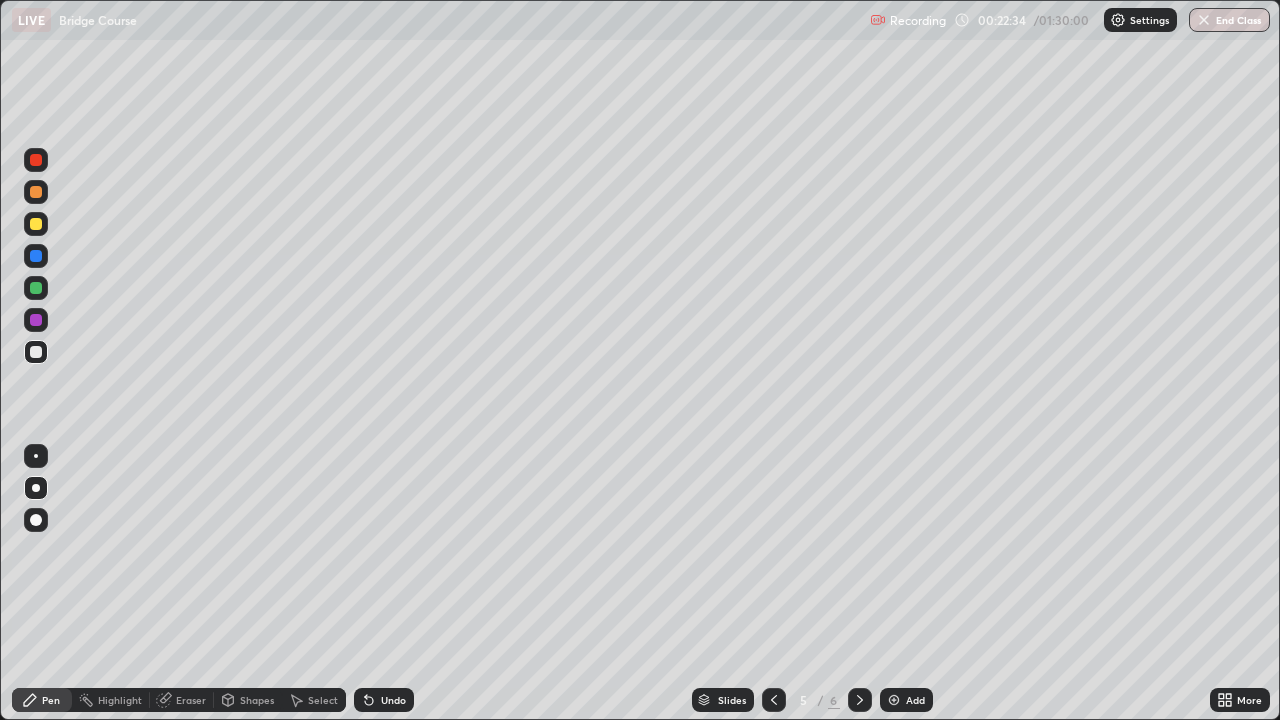 click on "Add" at bounding box center (915, 700) 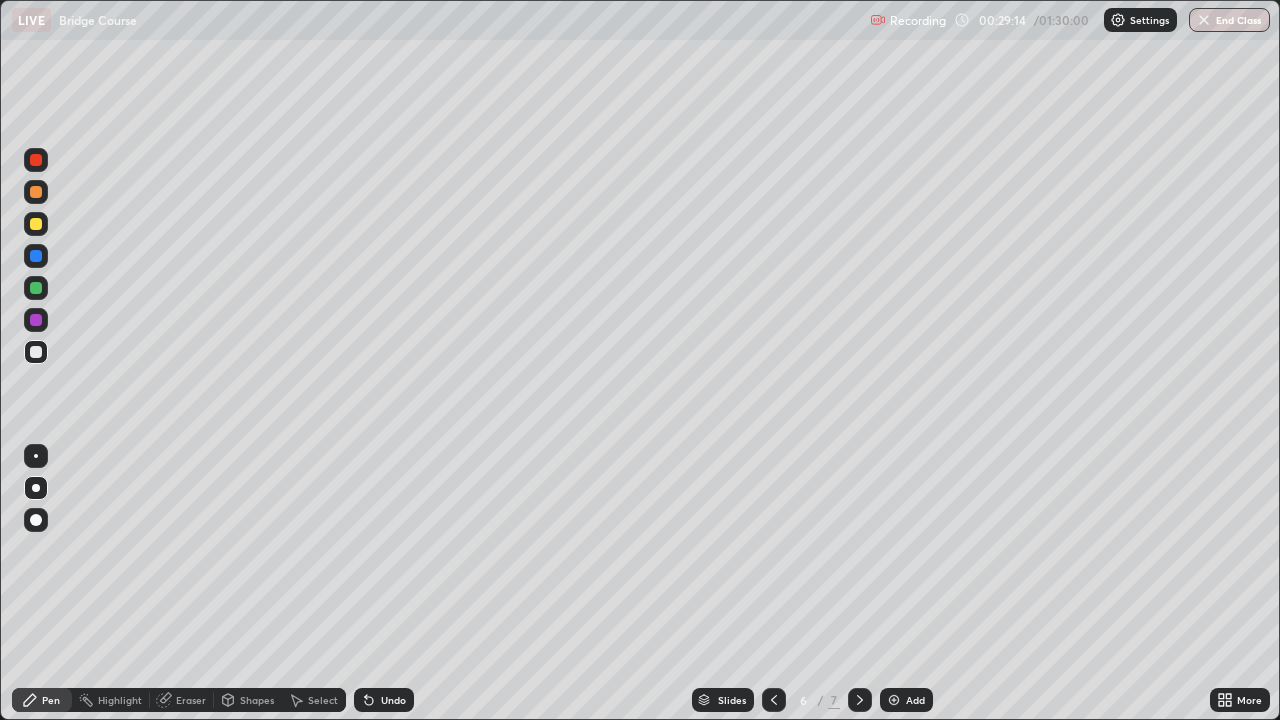 click 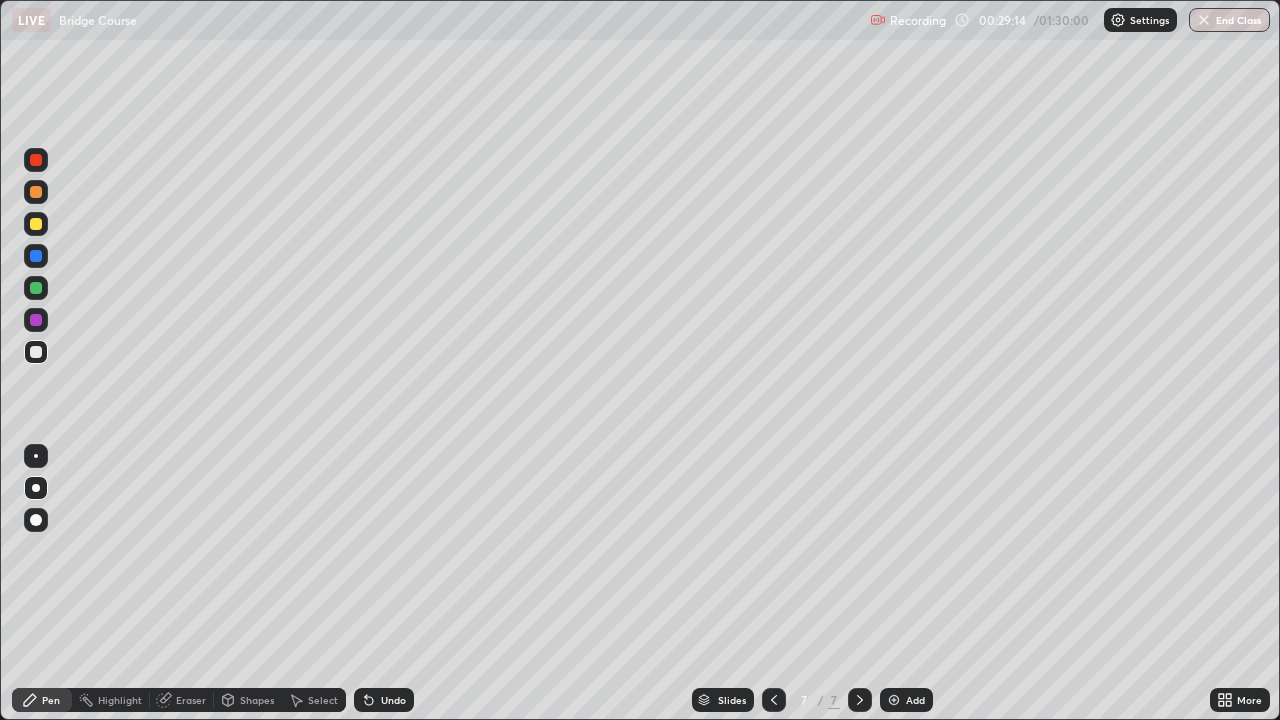 click on "Add" at bounding box center [915, 700] 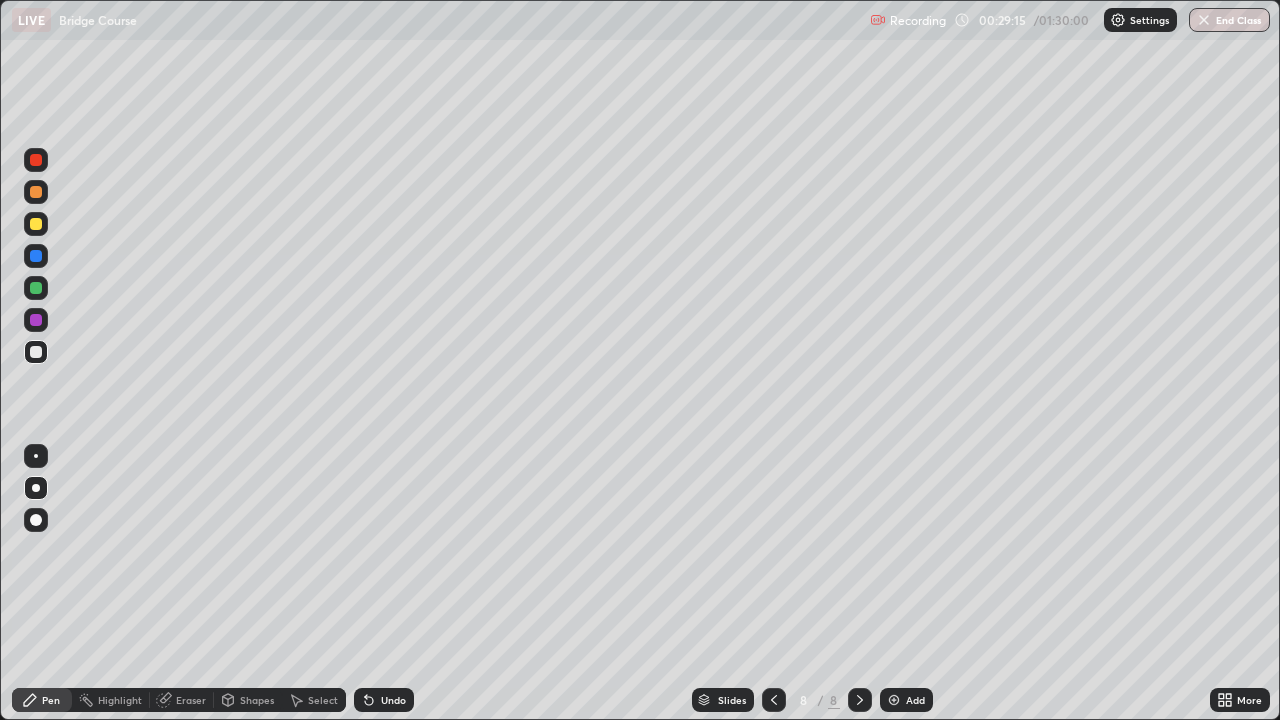 click 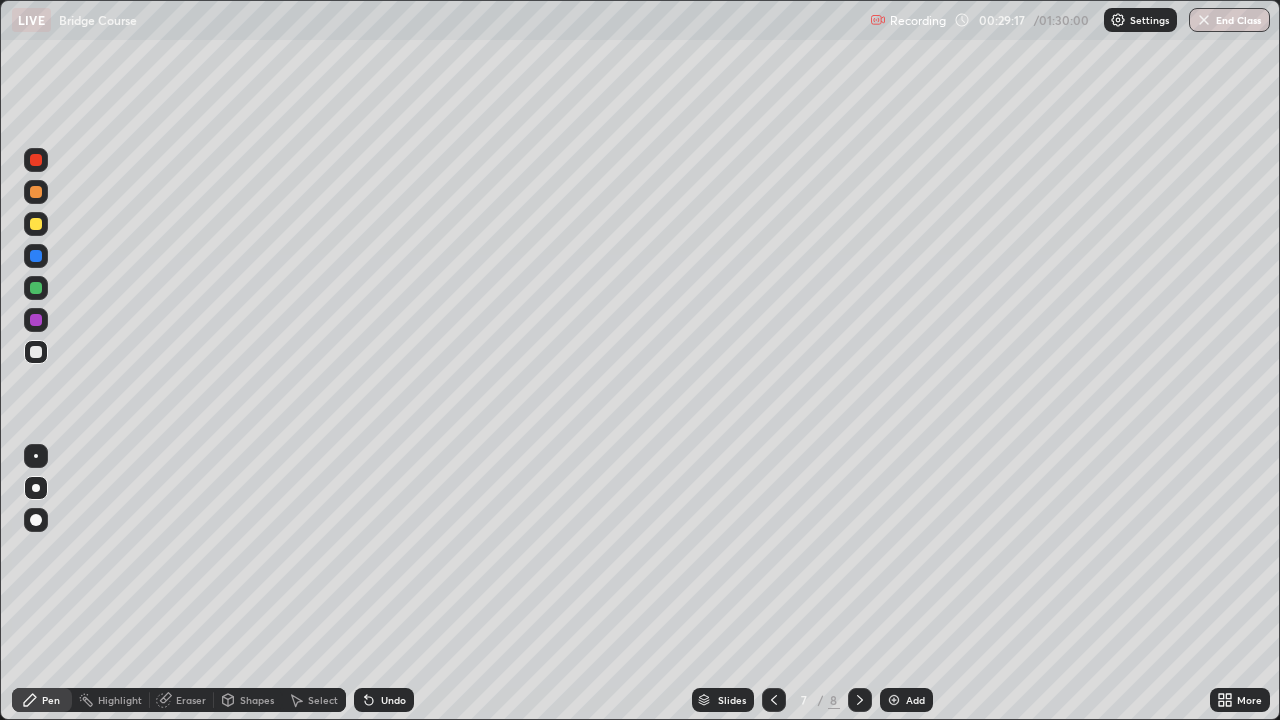 click 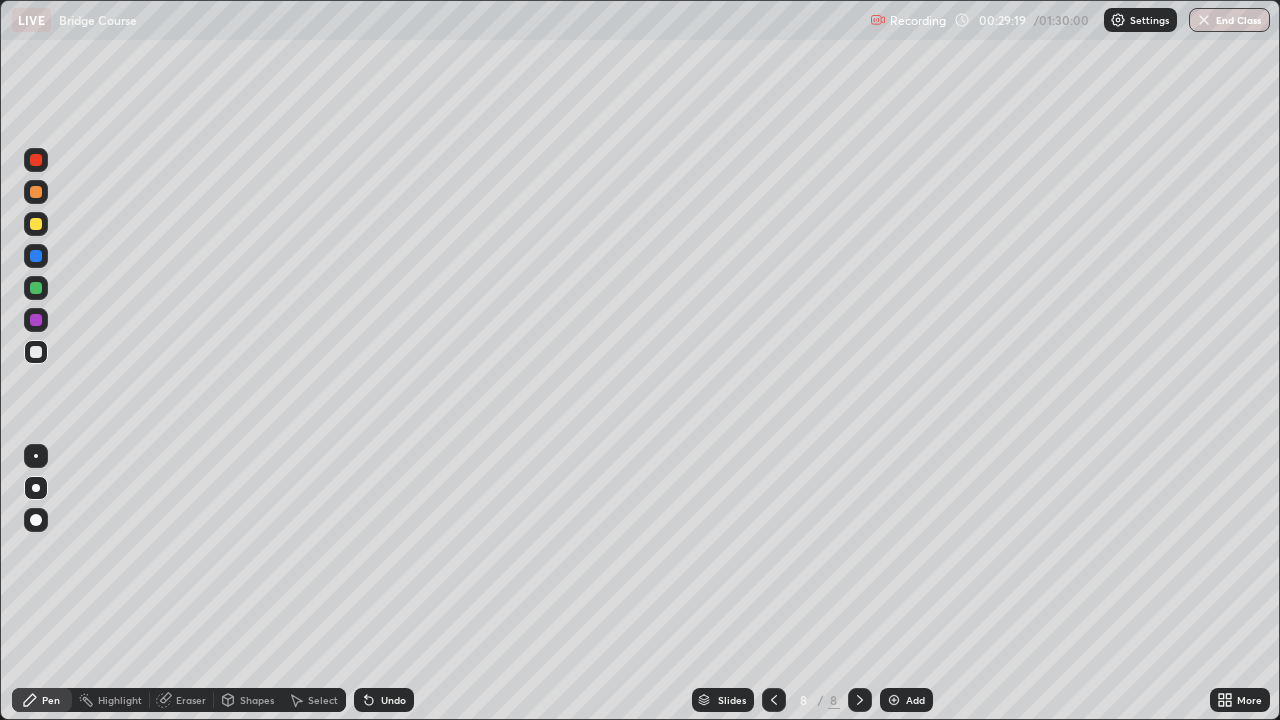 click 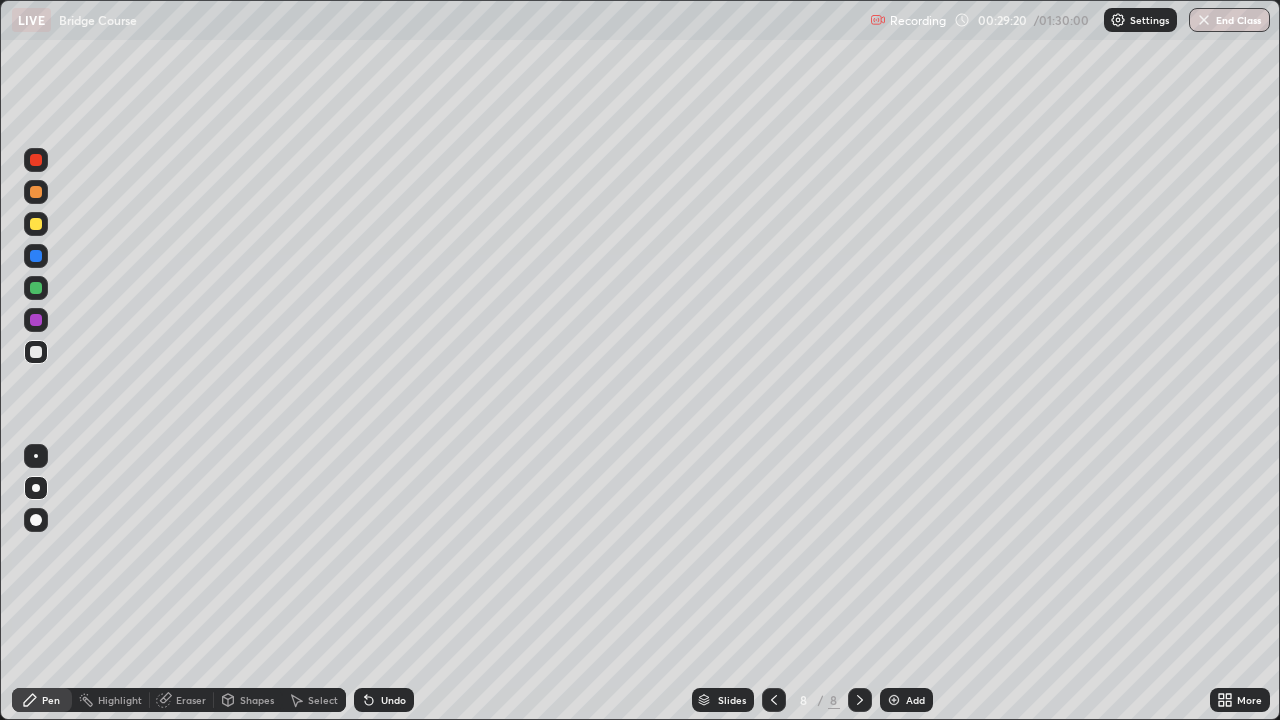 click 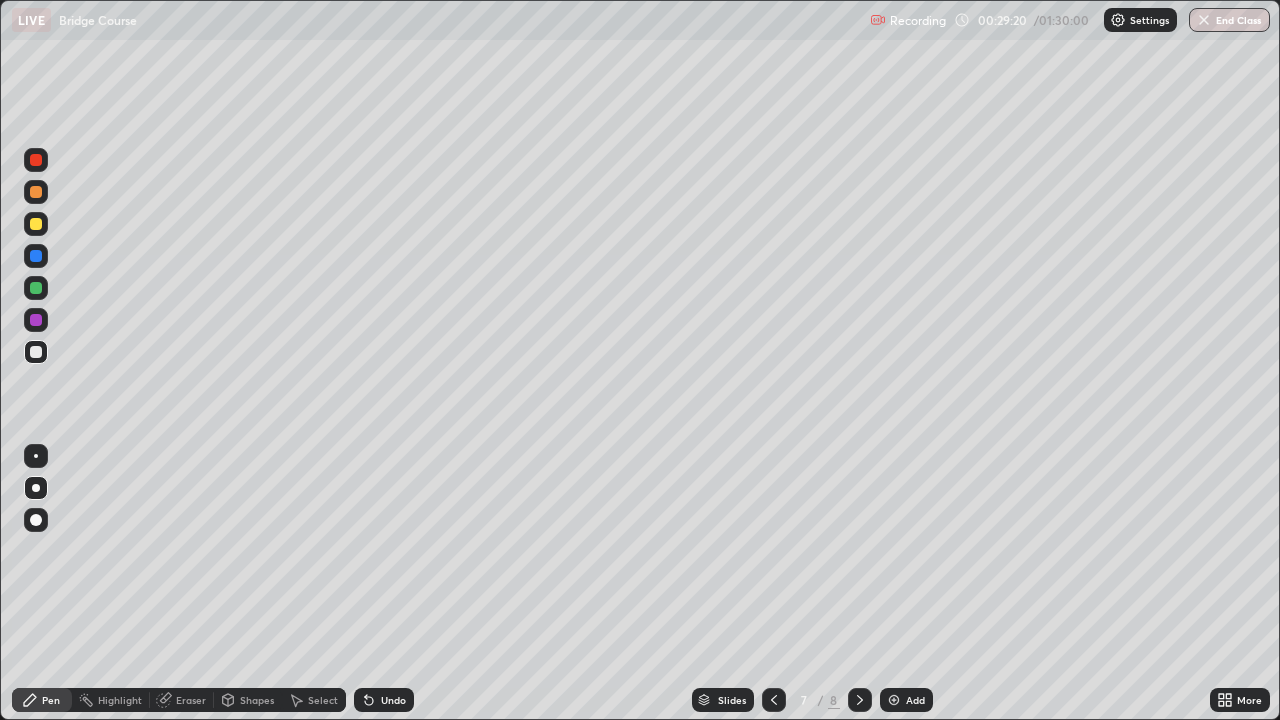 click 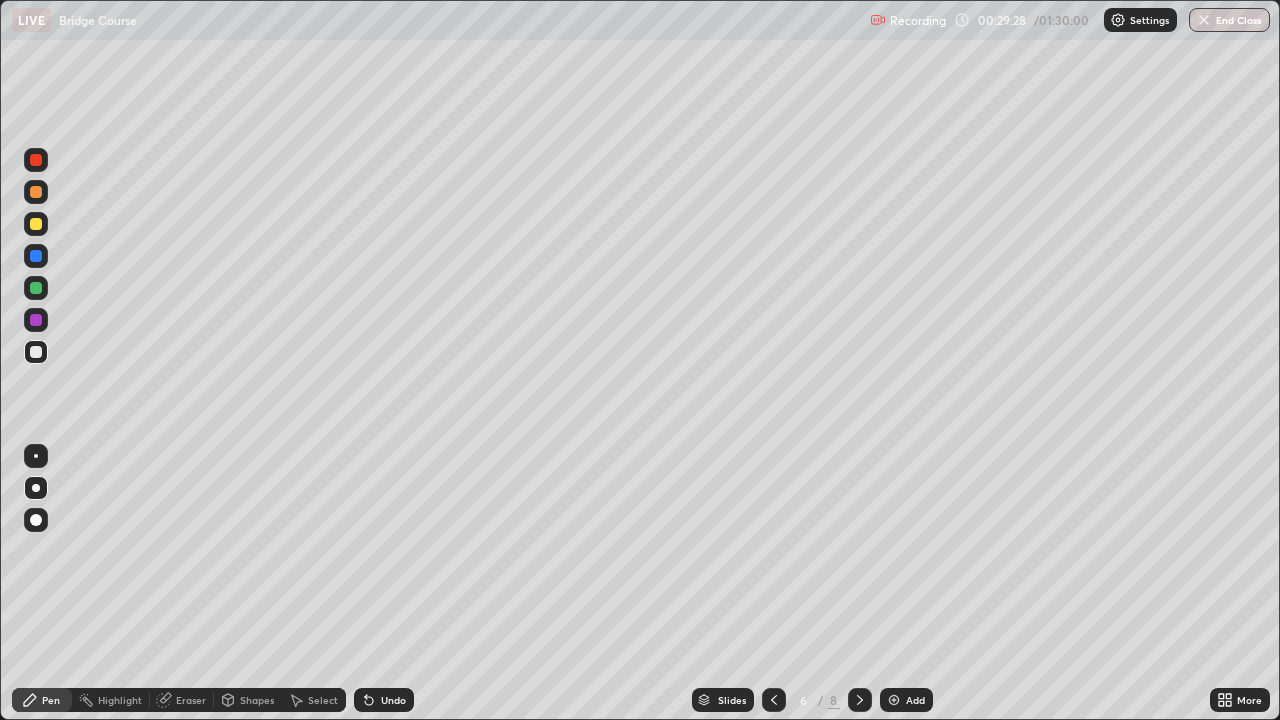 click 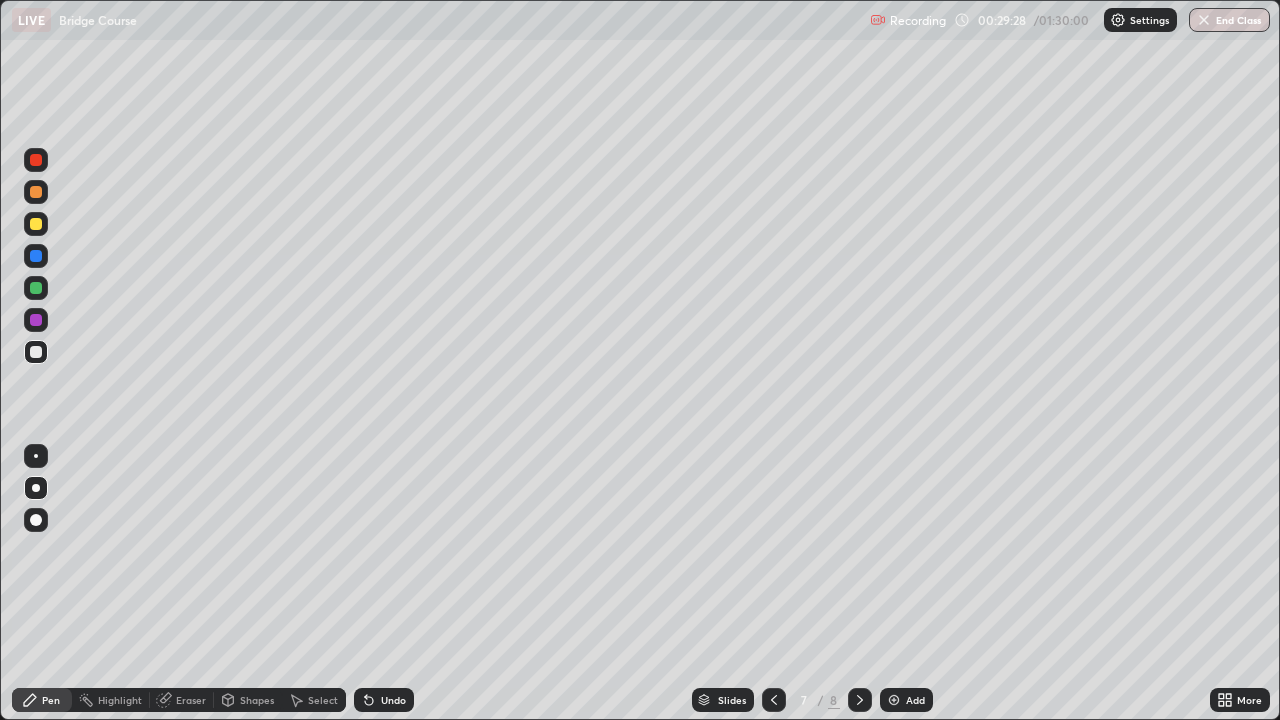 click 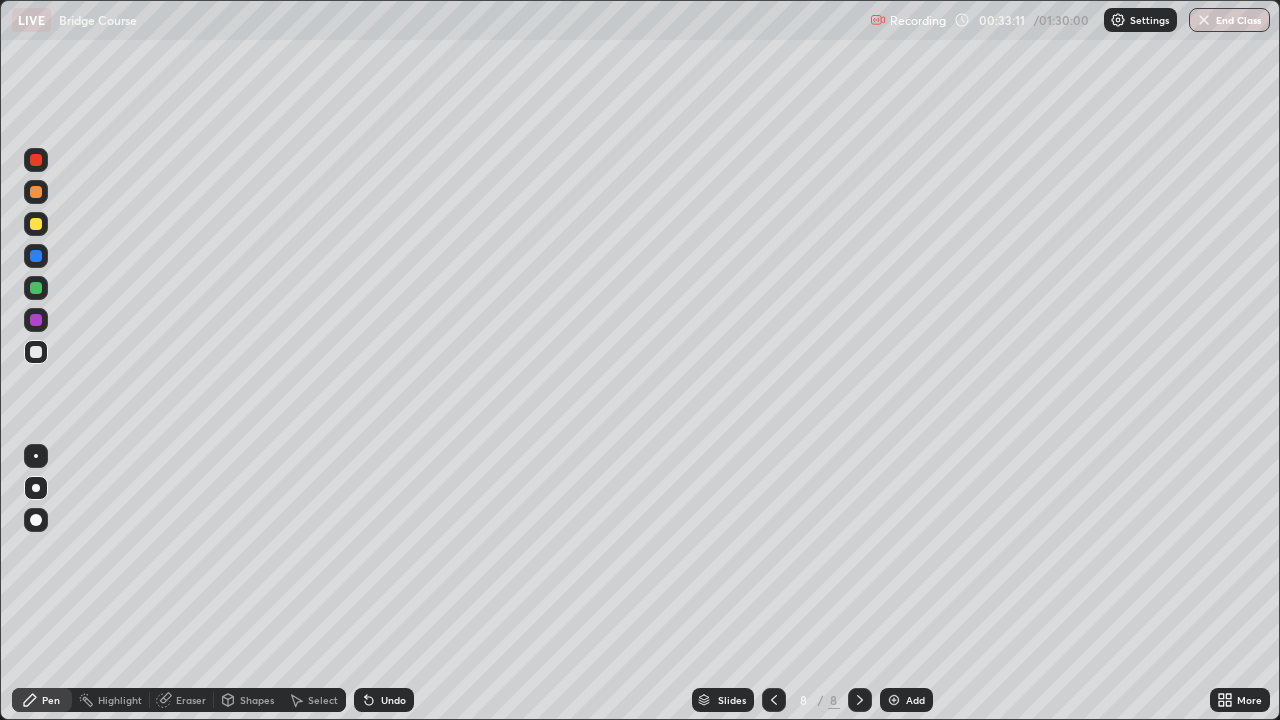 click 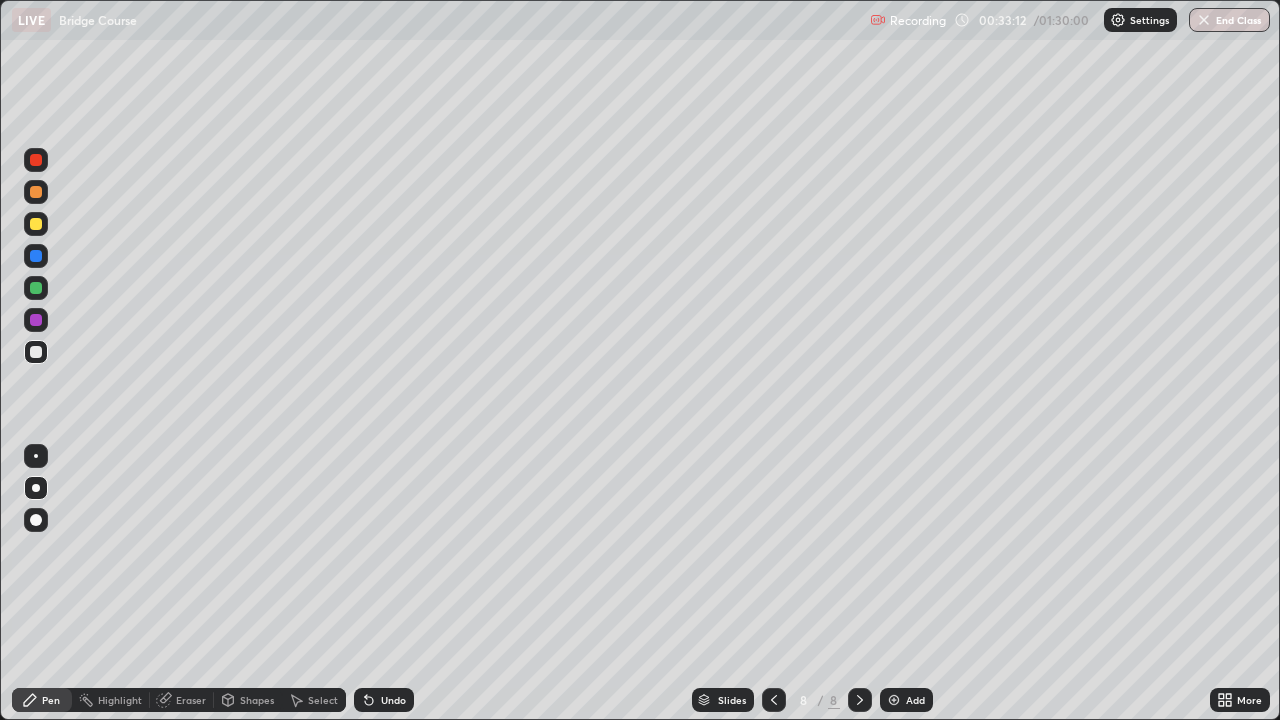 click on "Add" at bounding box center [915, 700] 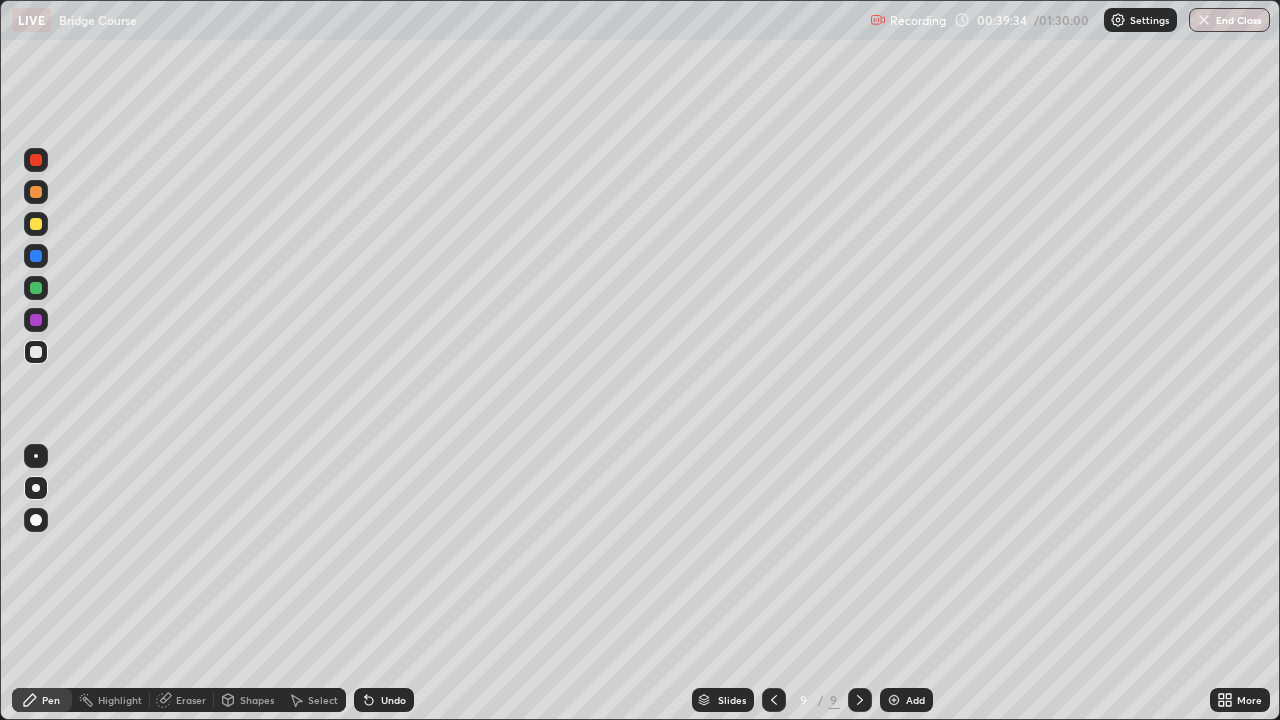 click 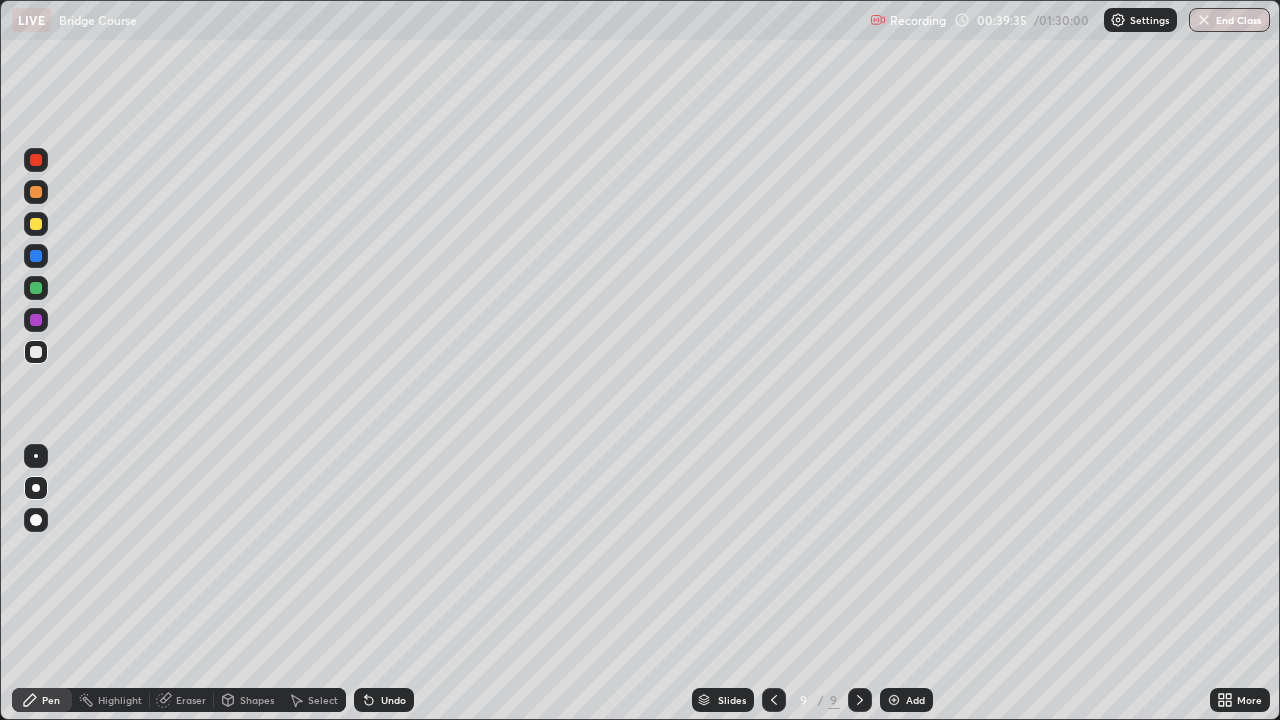 click on "Add" at bounding box center [915, 700] 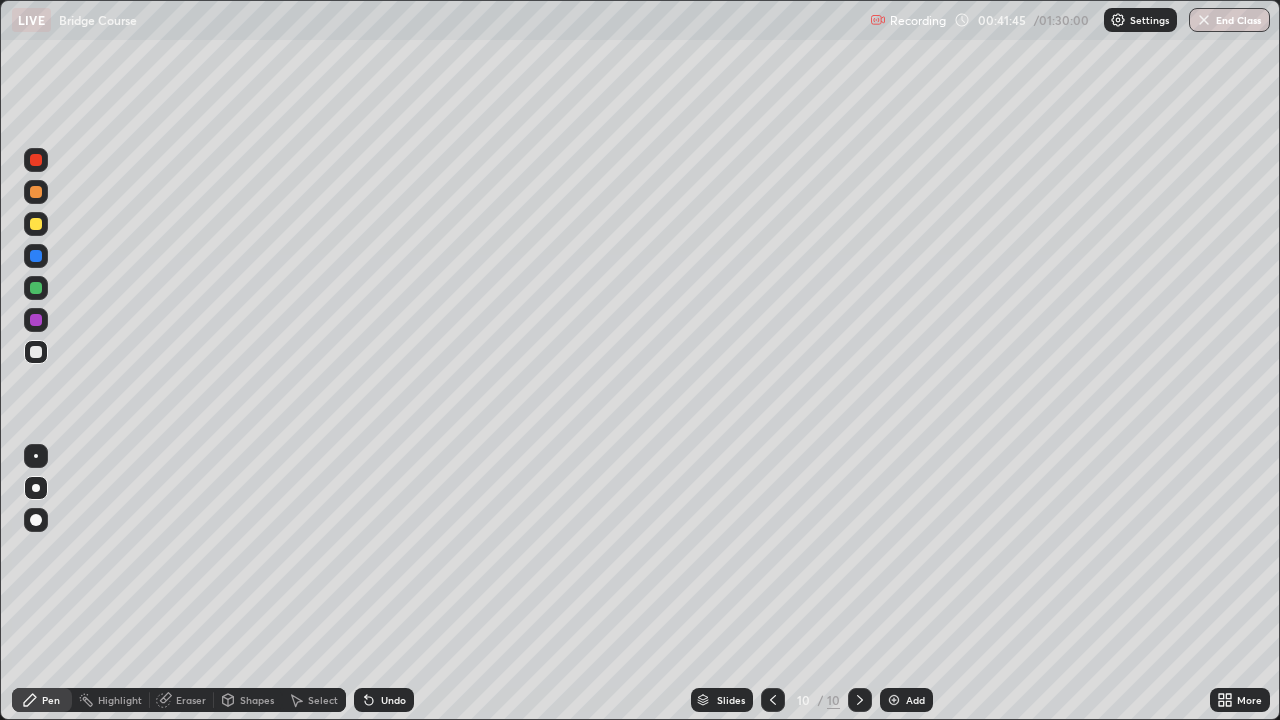 click on "Eraser" at bounding box center [191, 700] 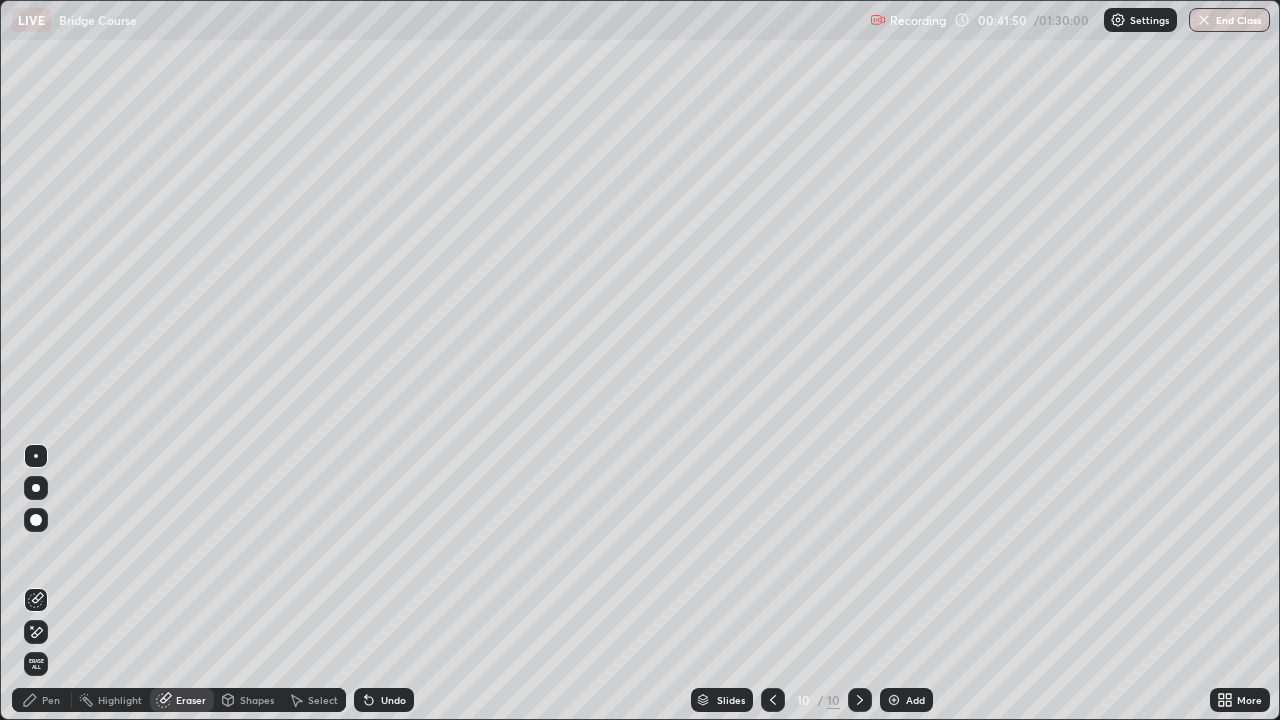 click on "Pen" at bounding box center (42, 700) 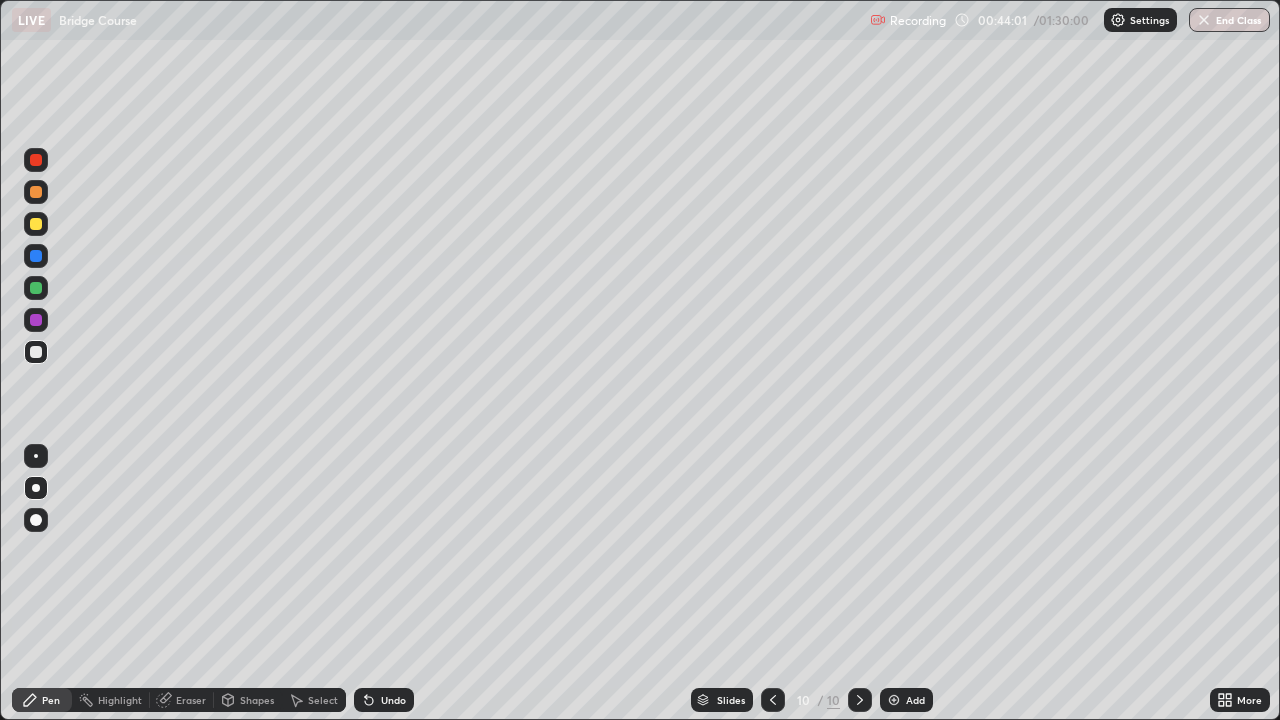 click 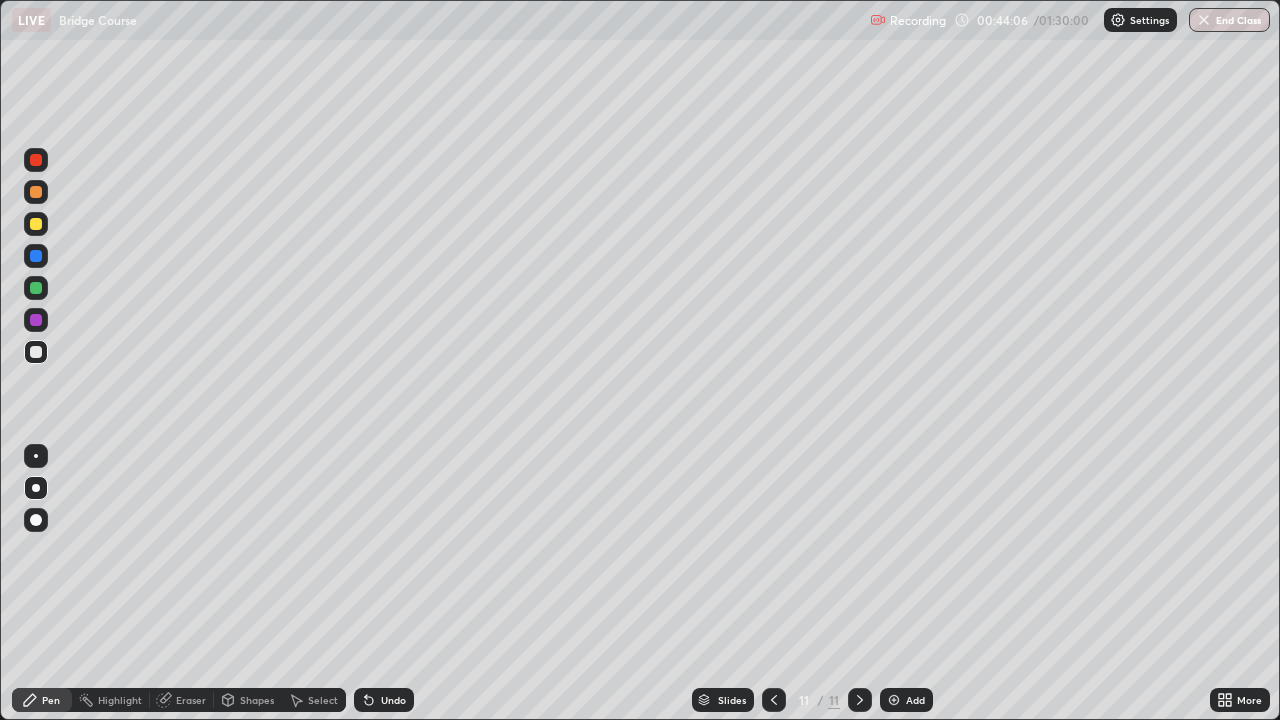 click 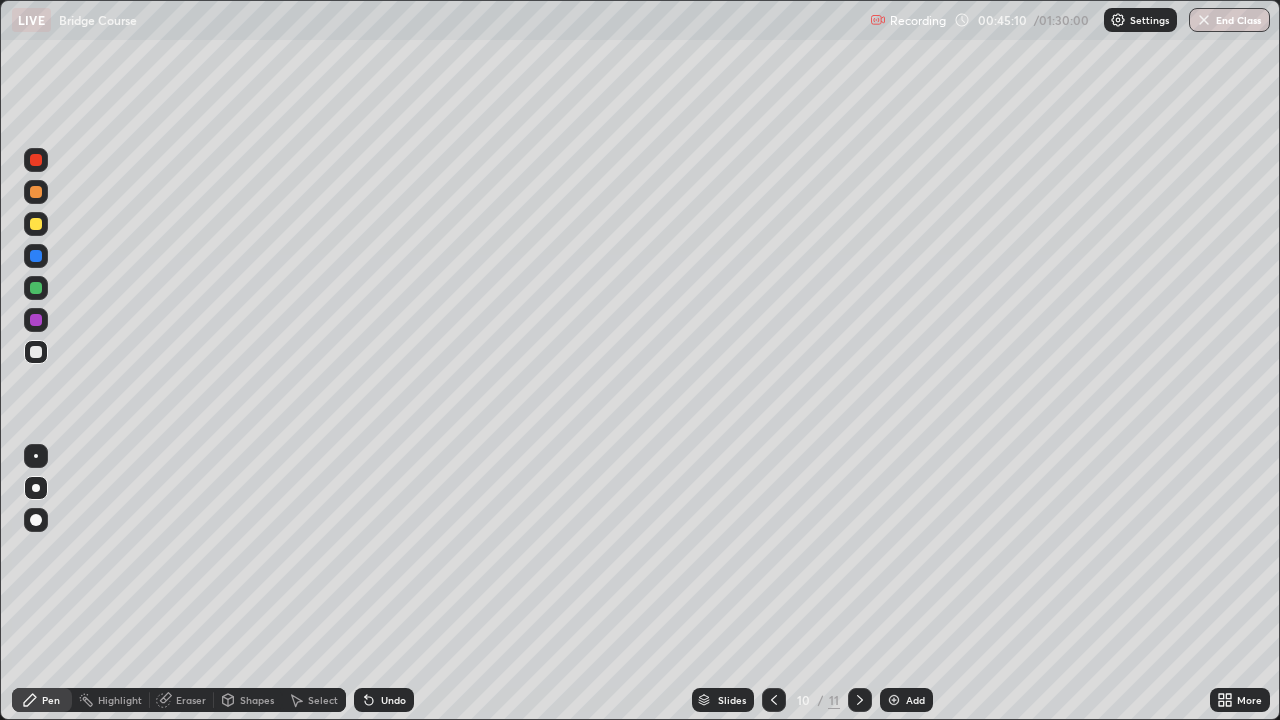 click 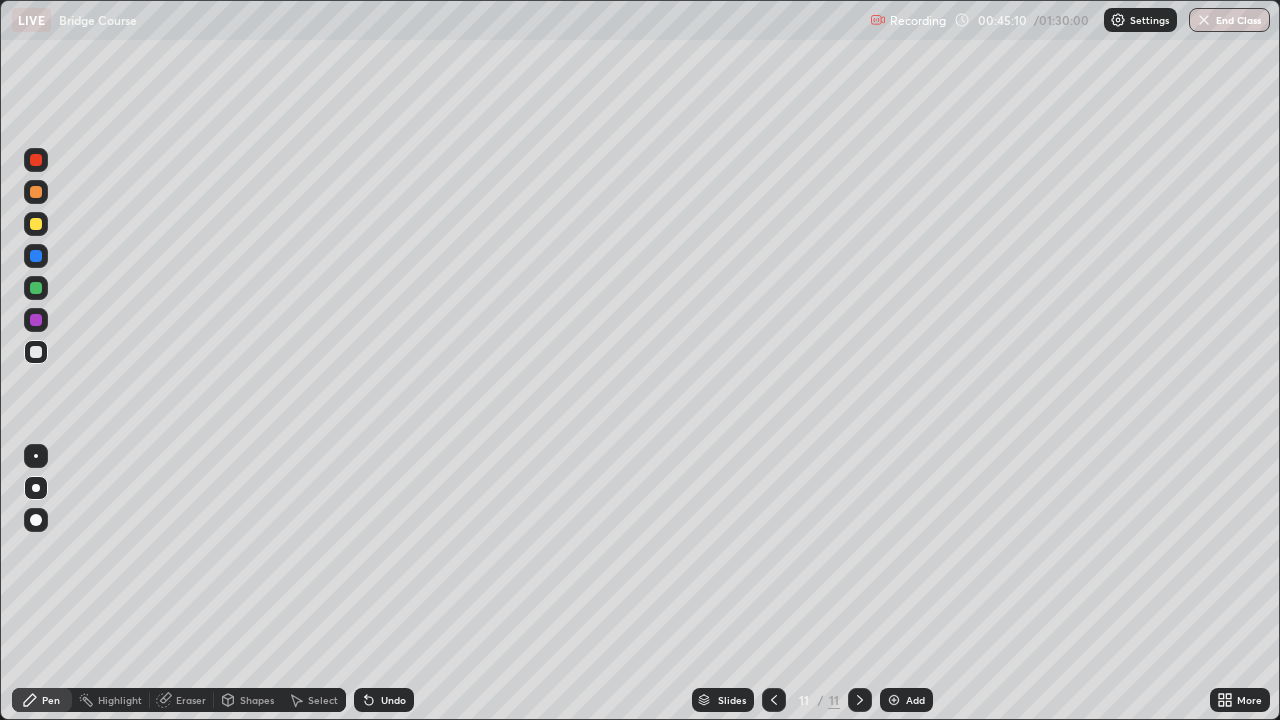 click on "Add" at bounding box center (915, 700) 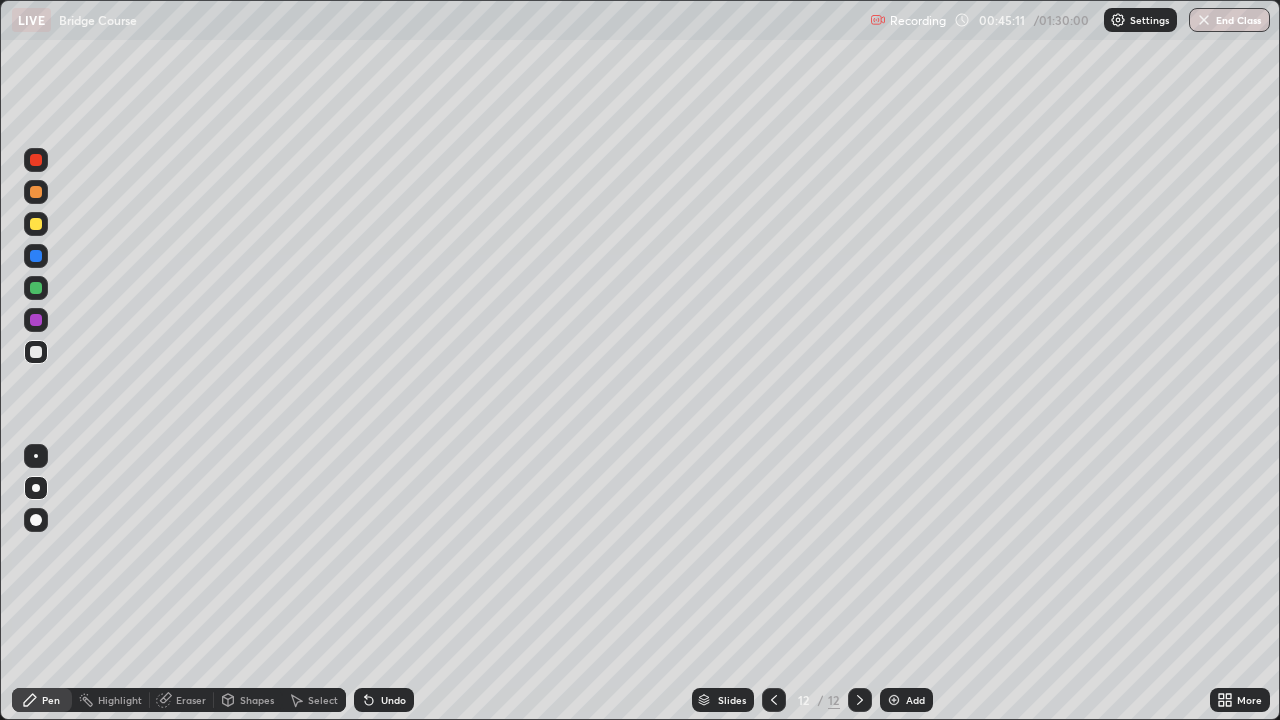 click 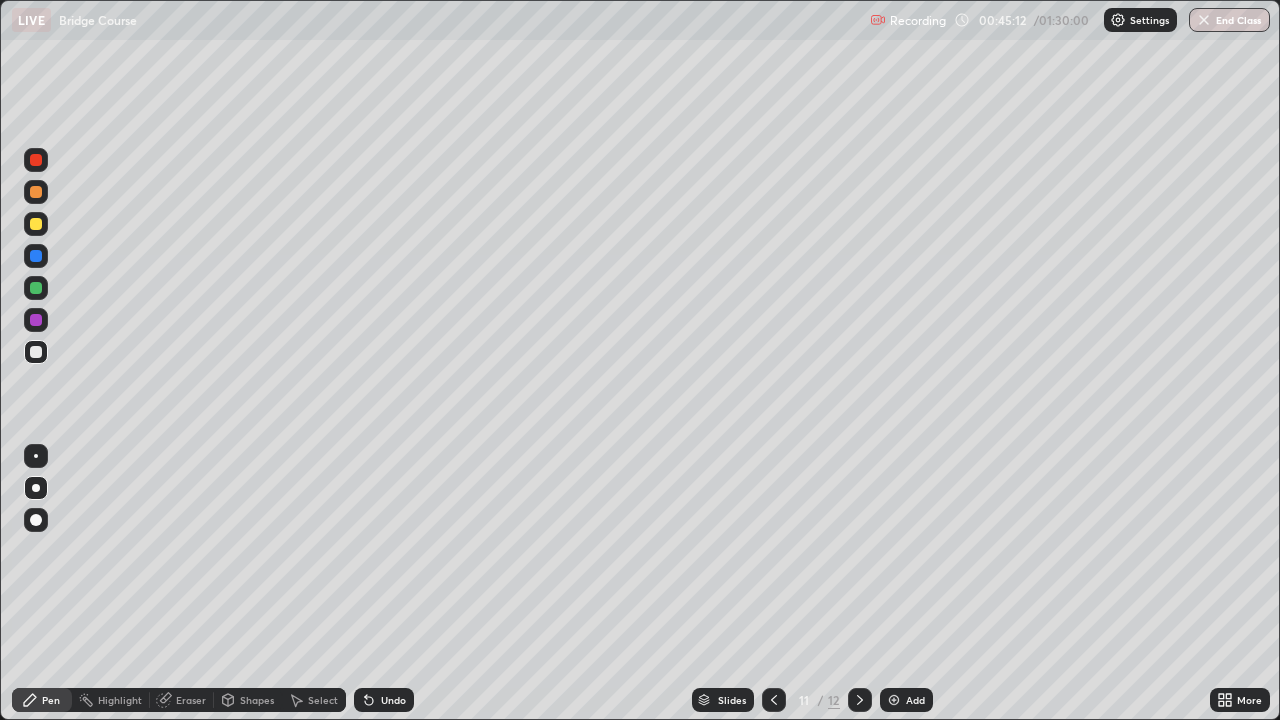 click 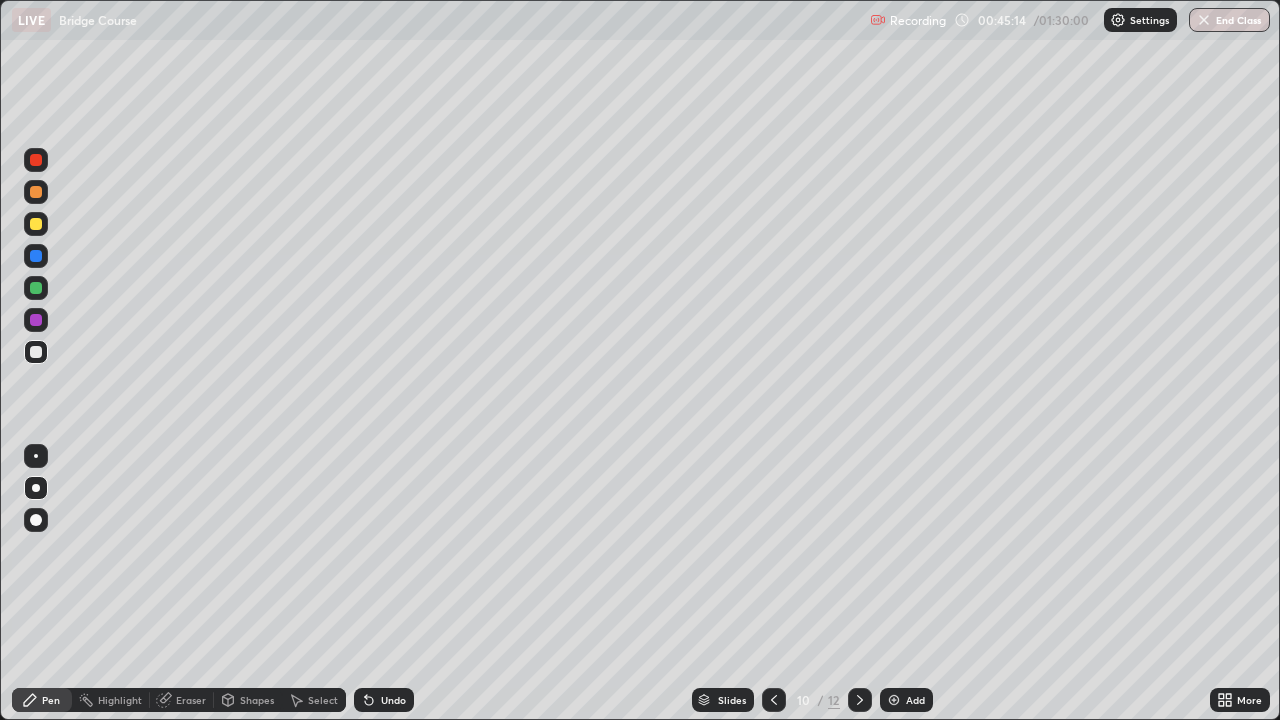 click 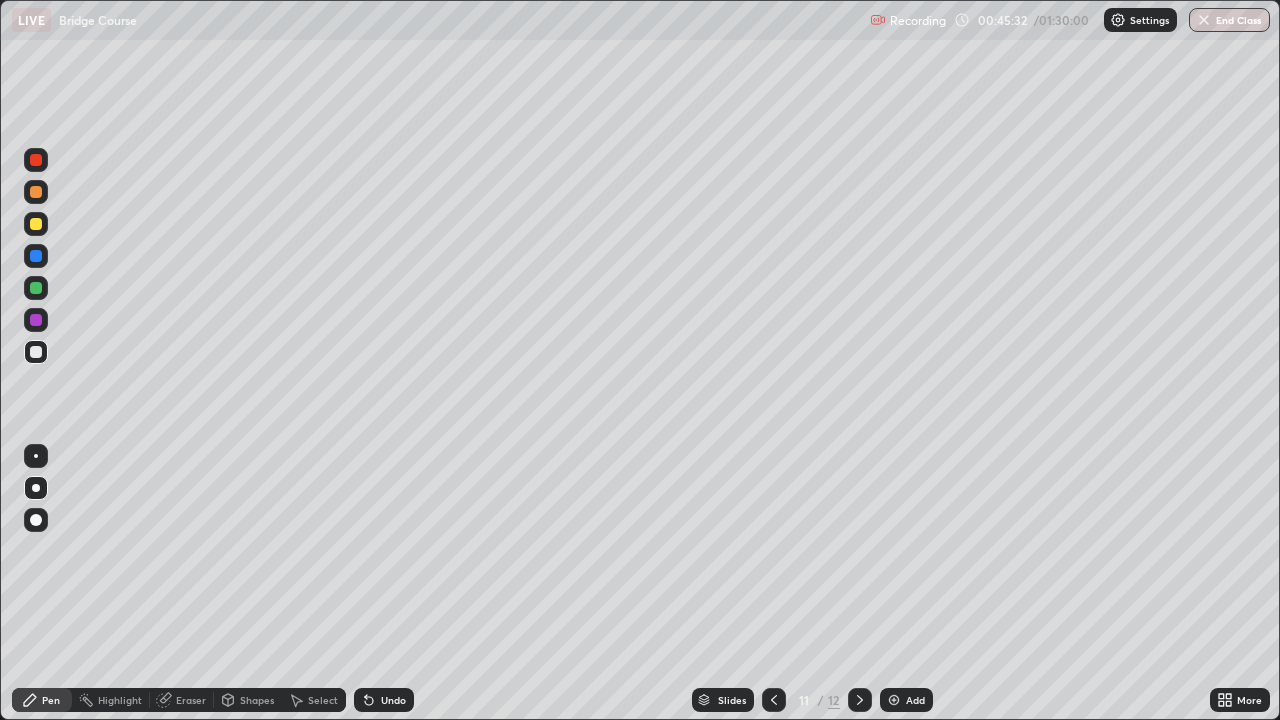 click 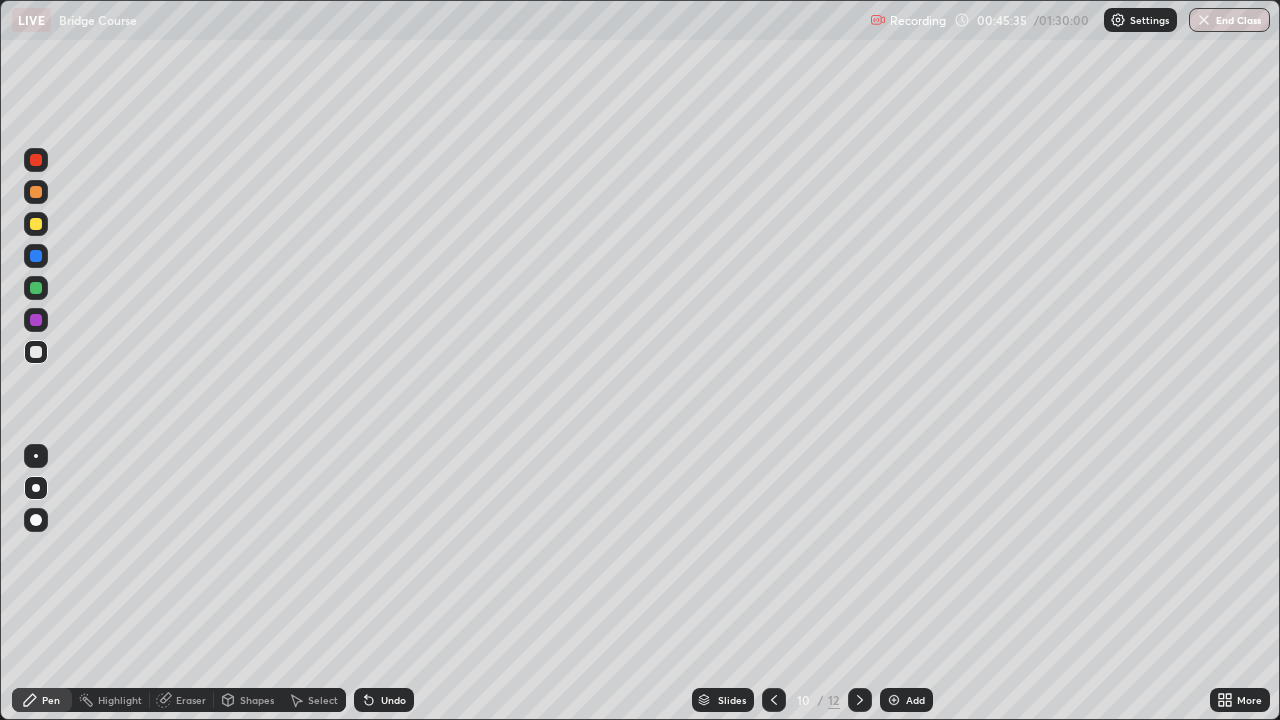 click 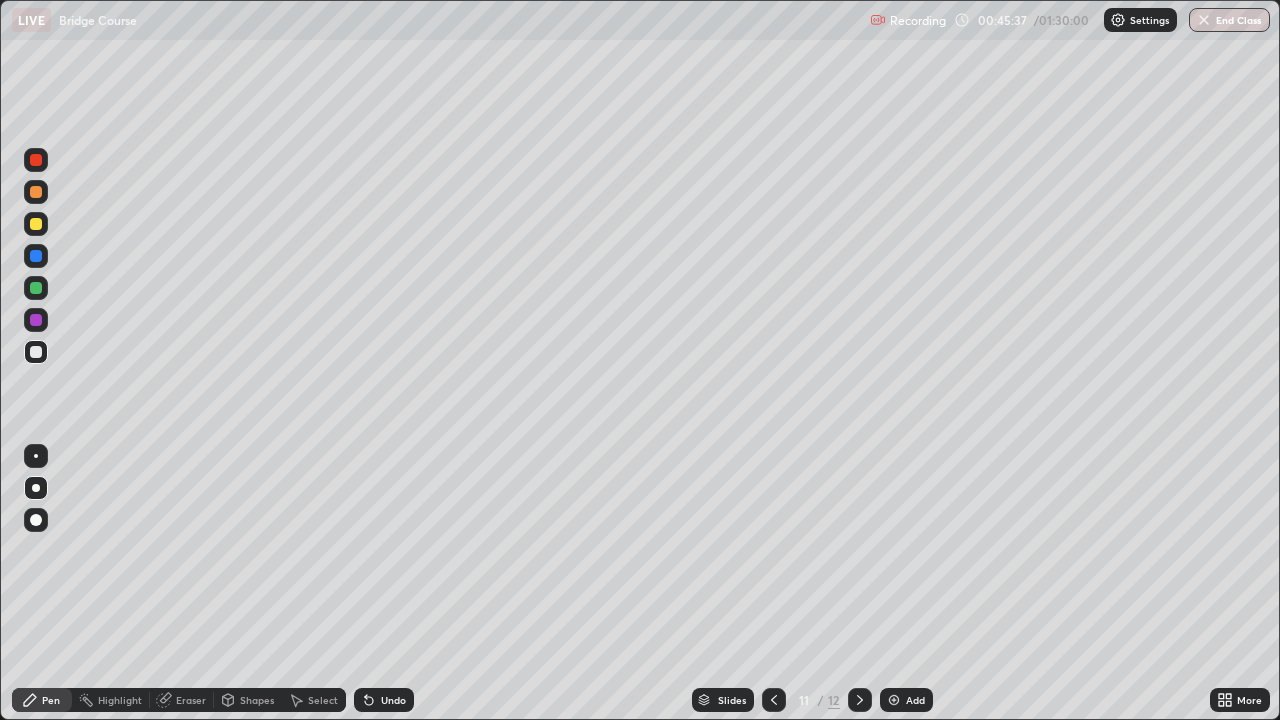 click 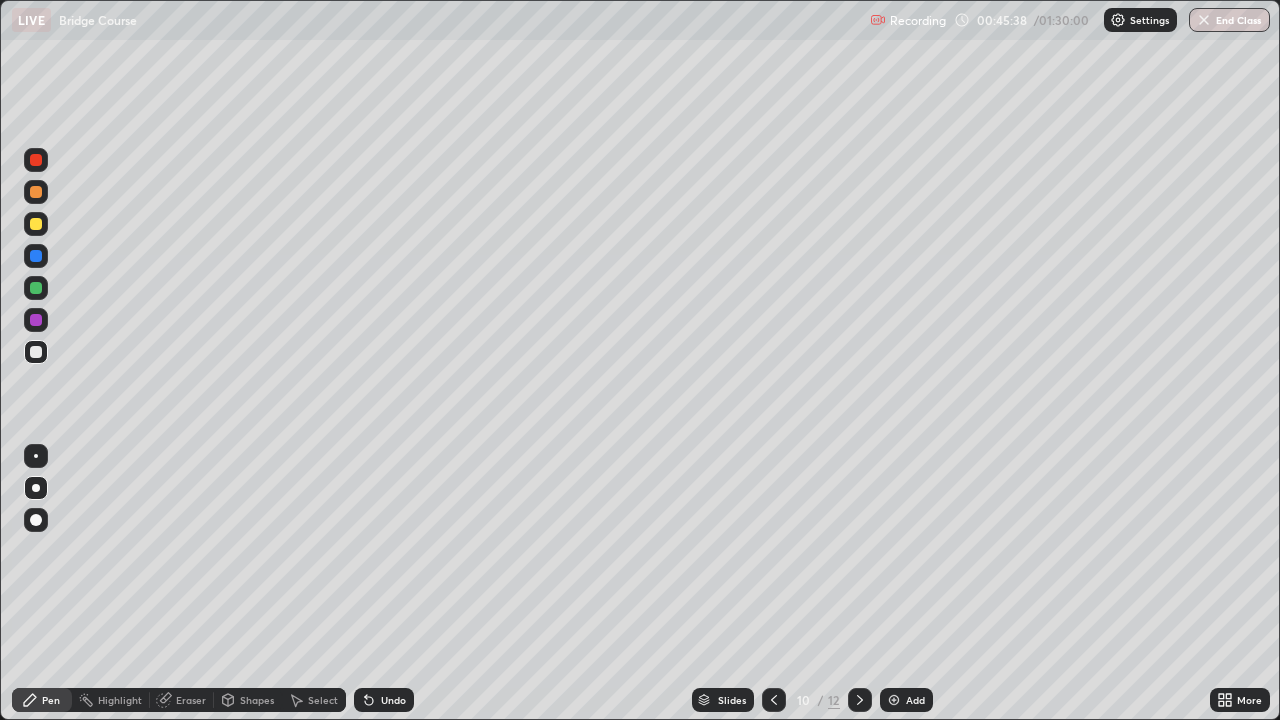 click 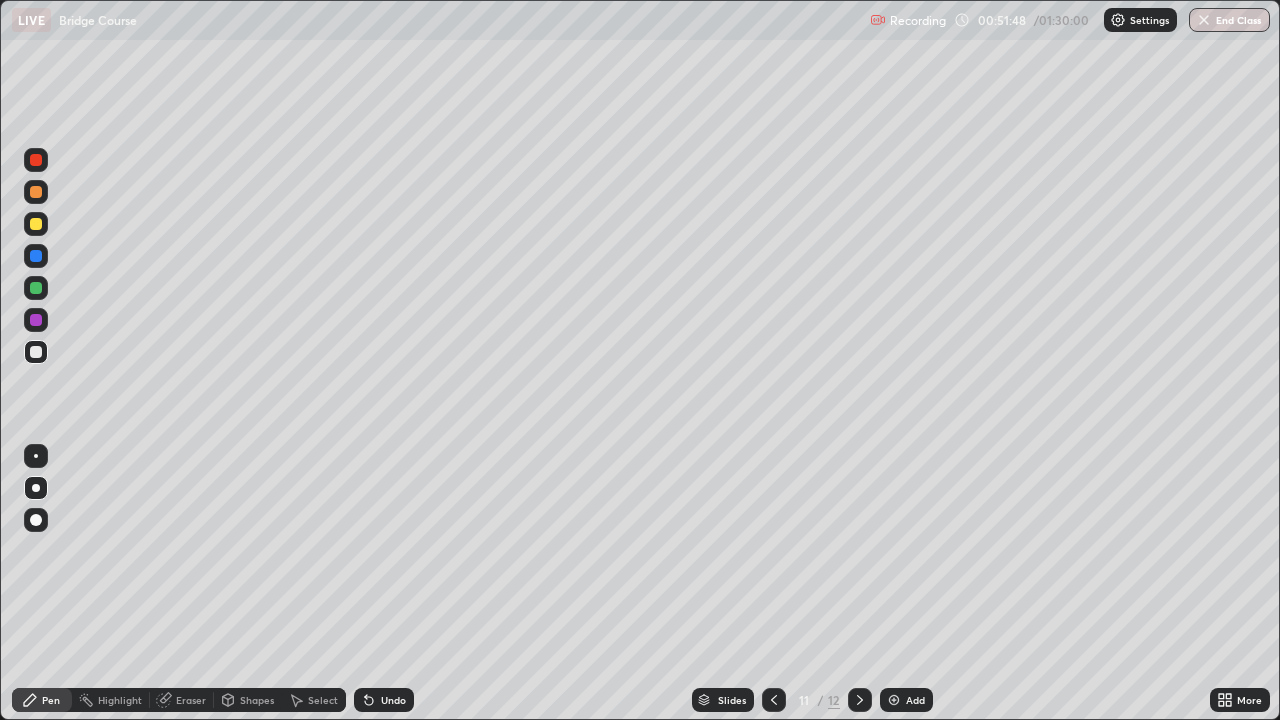 click 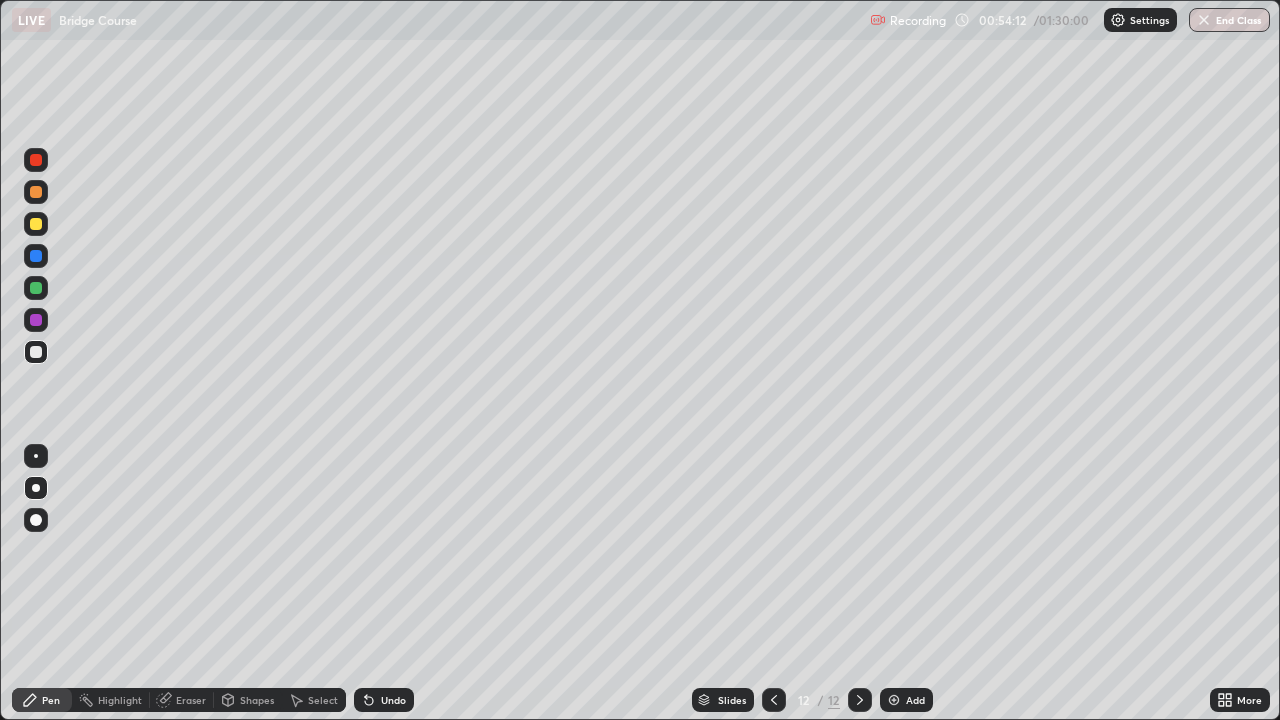 click on "Eraser" at bounding box center [191, 700] 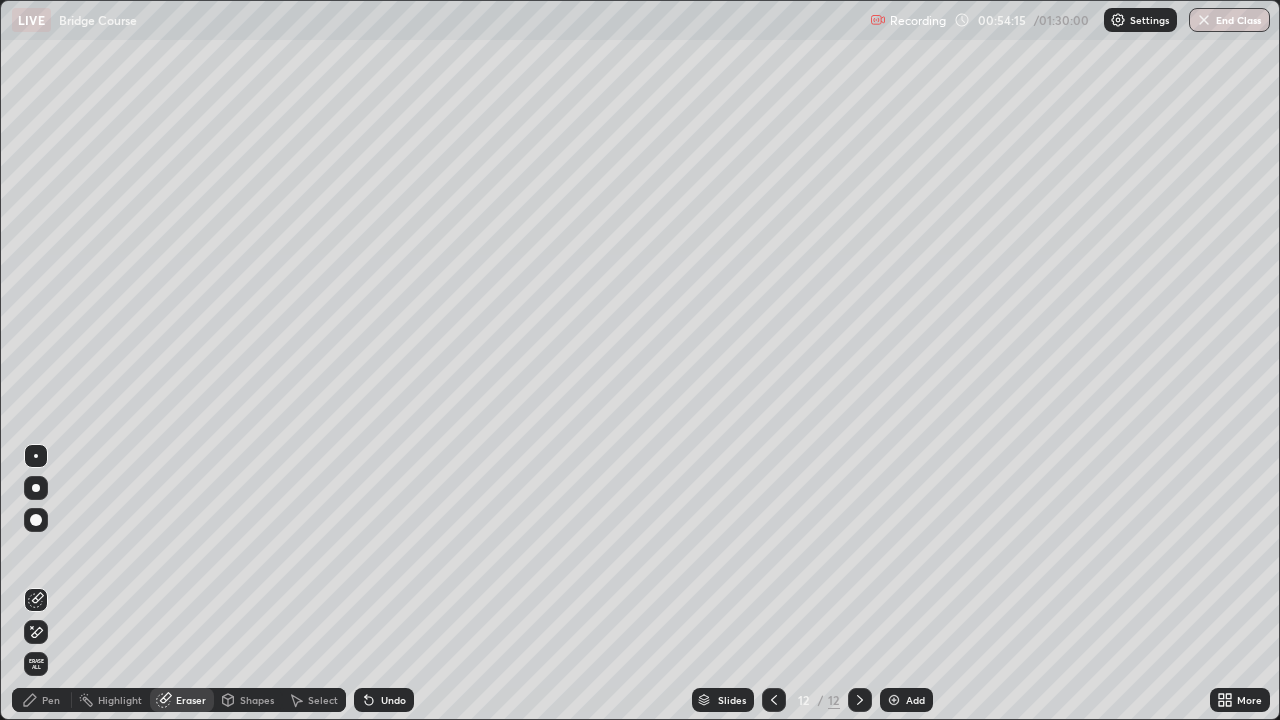 click on "Pen" at bounding box center (42, 700) 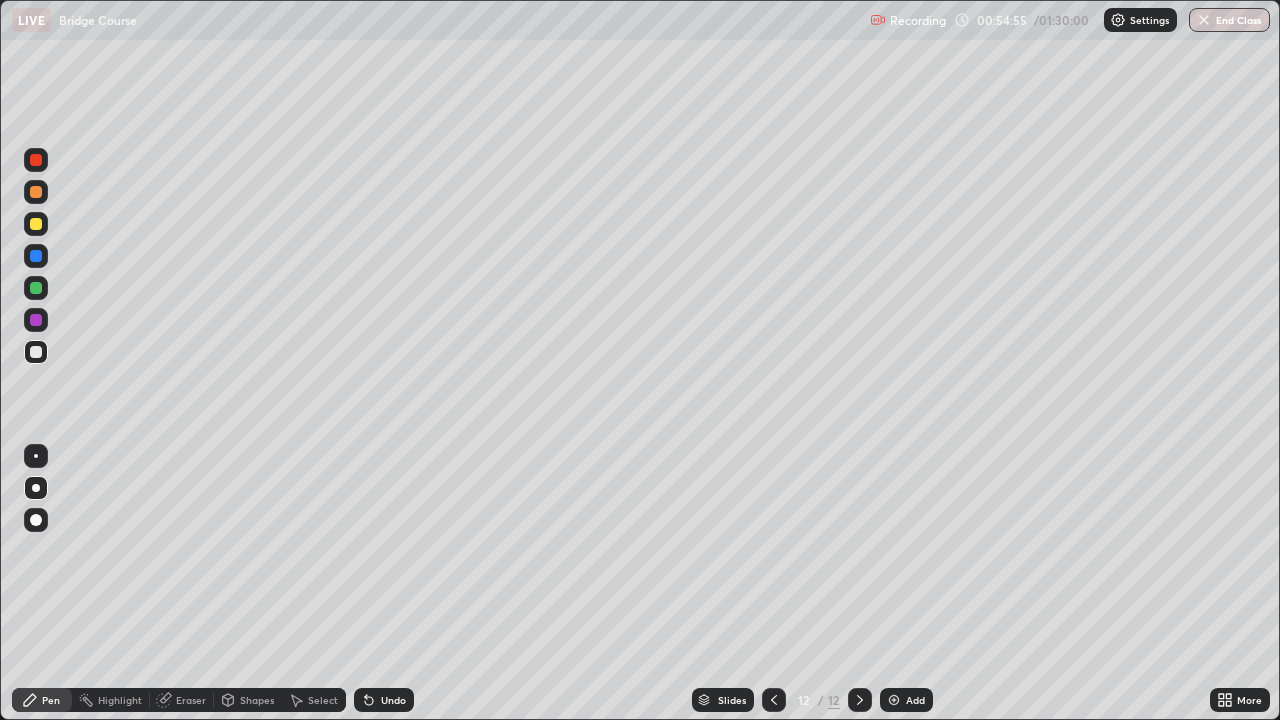 click at bounding box center [36, 560] 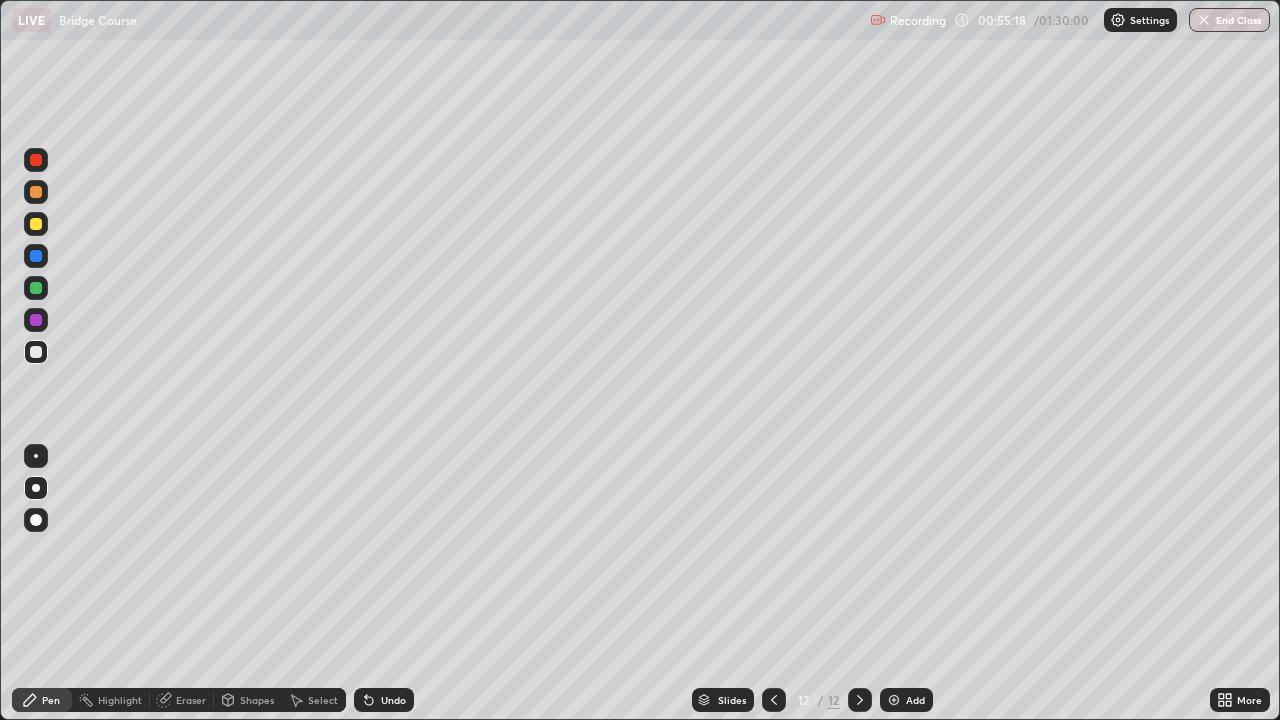 click on "Eraser" at bounding box center [191, 700] 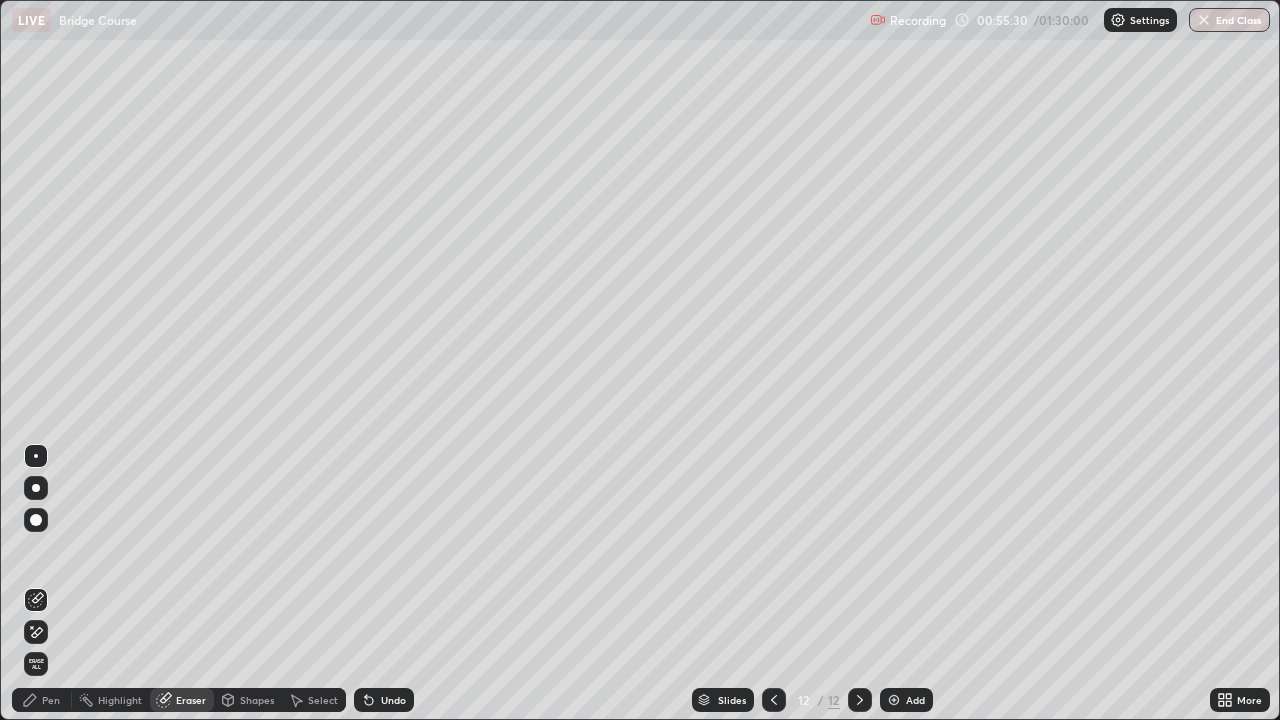 click on "Pen" at bounding box center [51, 700] 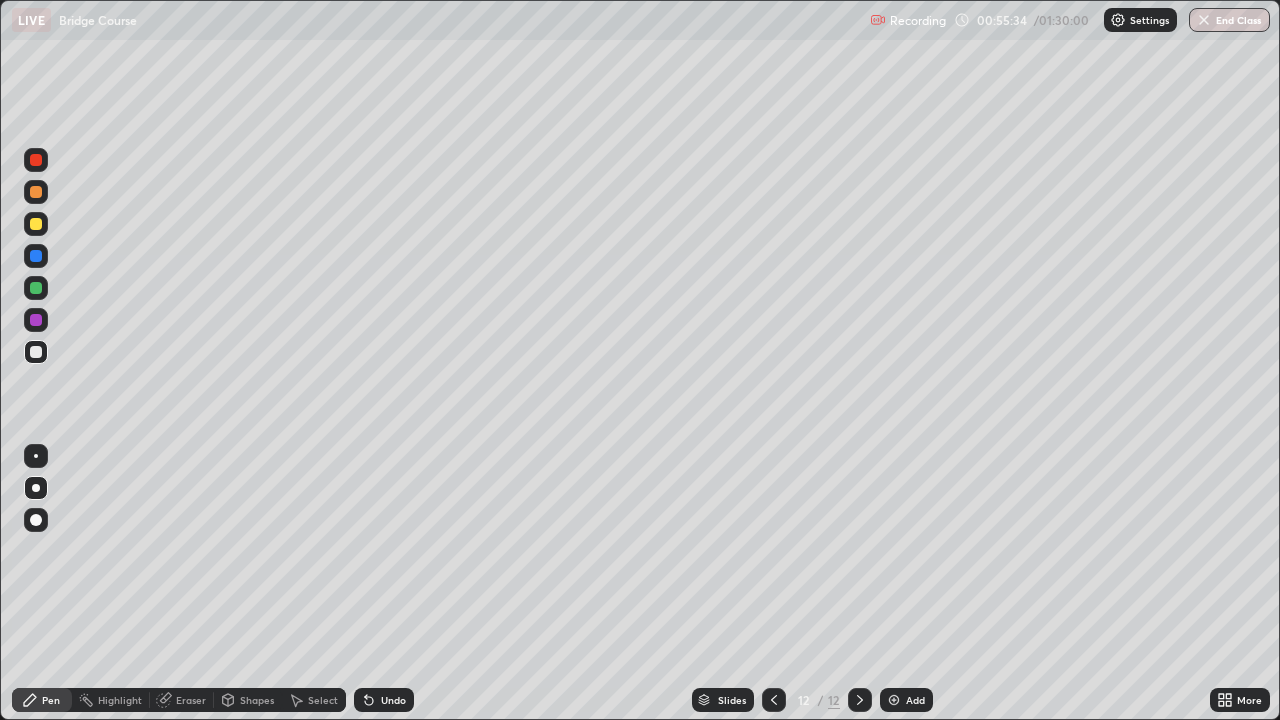 click on "Eraser" at bounding box center [191, 700] 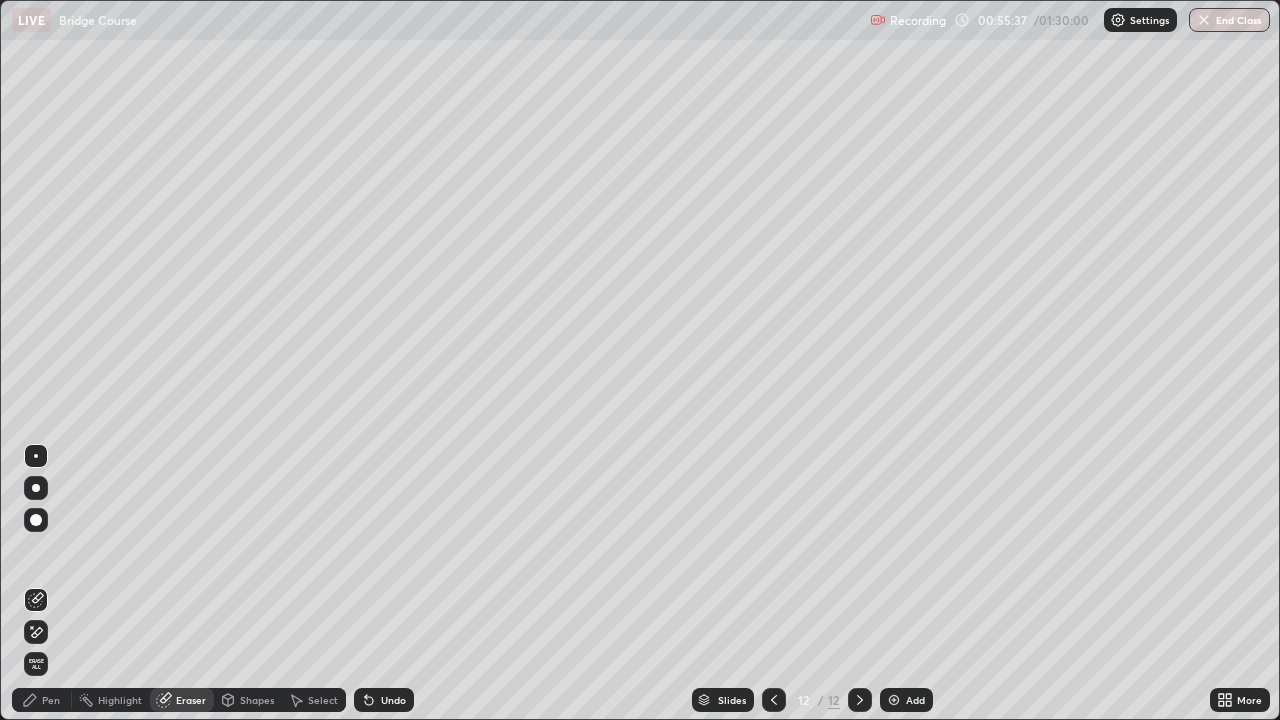 click on "Pen" at bounding box center [51, 700] 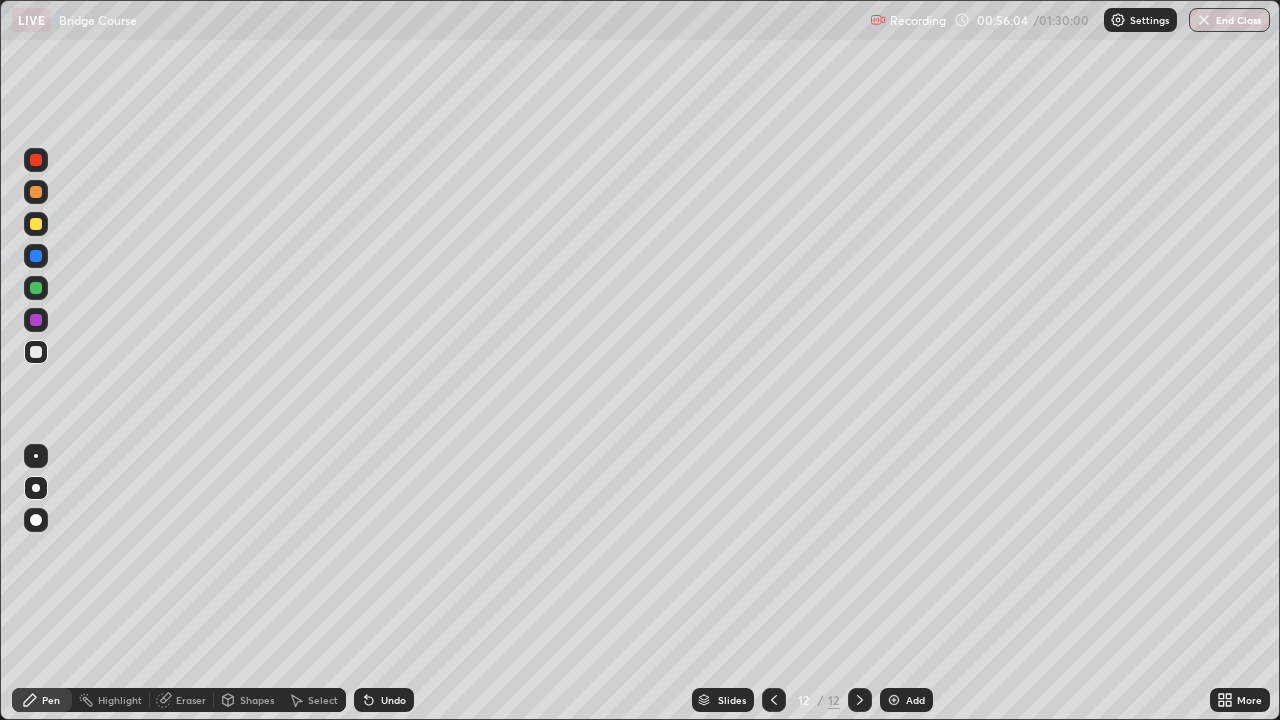 click 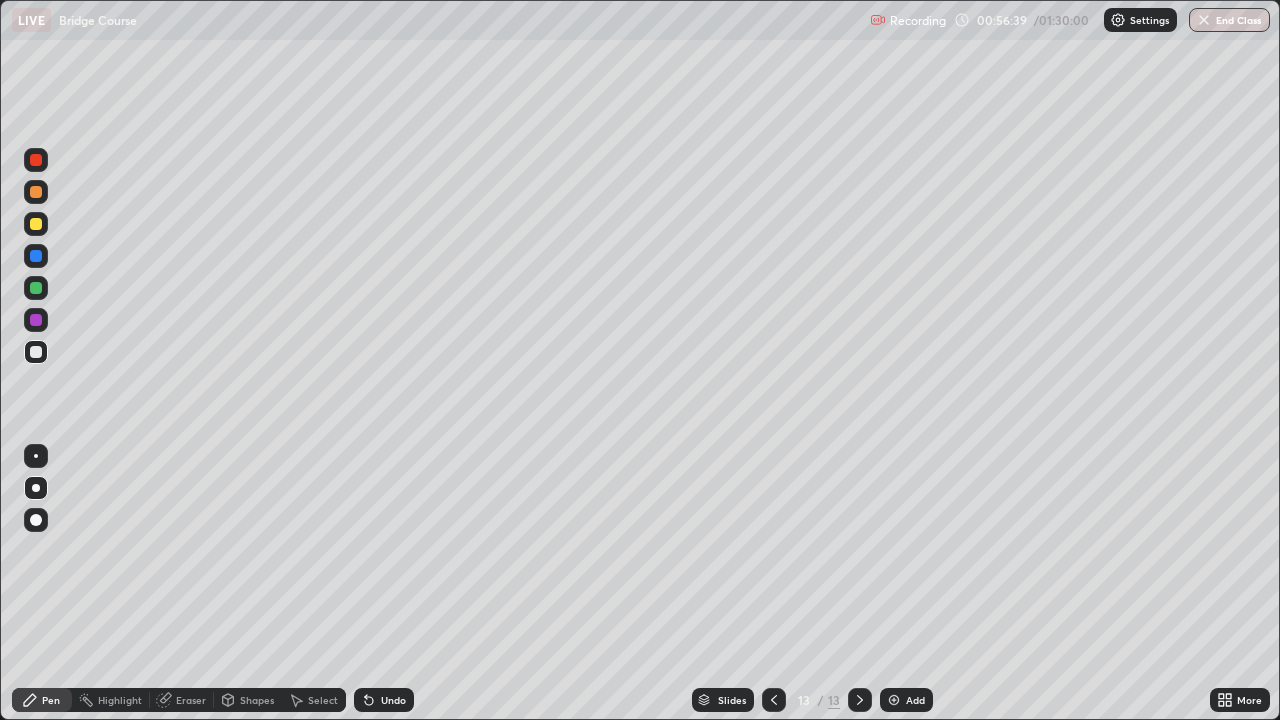 click on "Eraser" at bounding box center (191, 700) 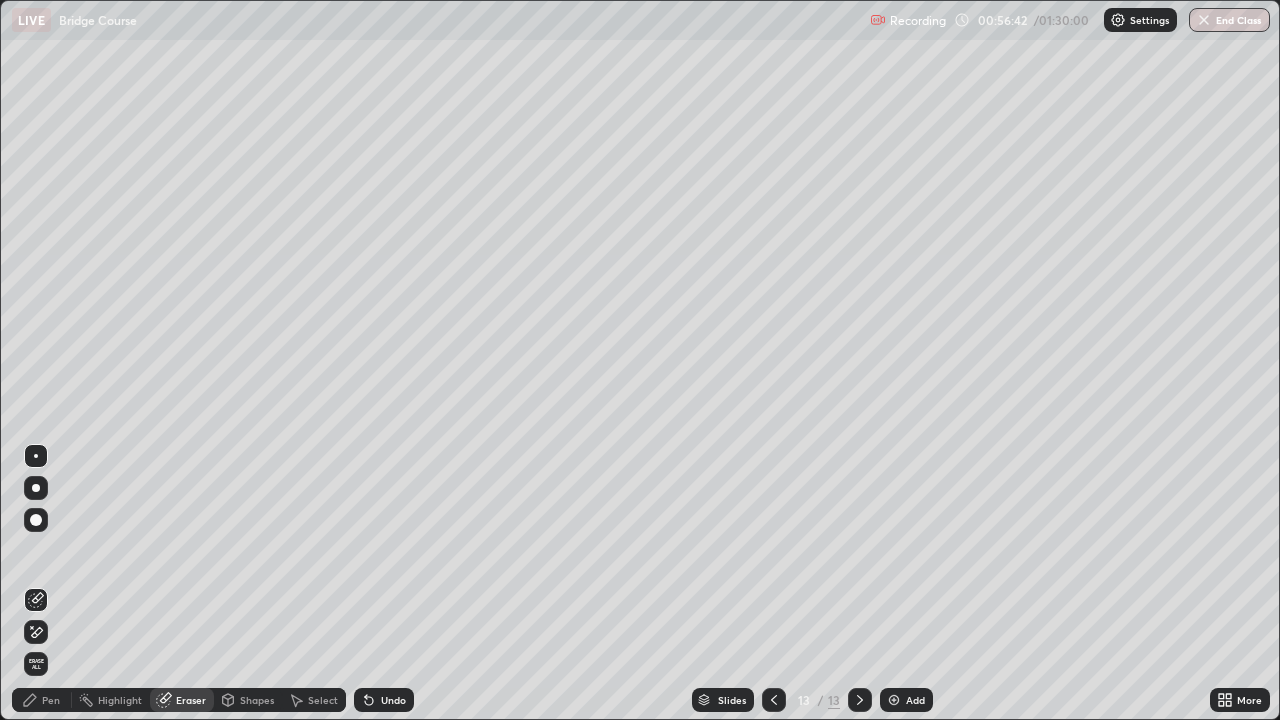 click on "Pen" at bounding box center [42, 700] 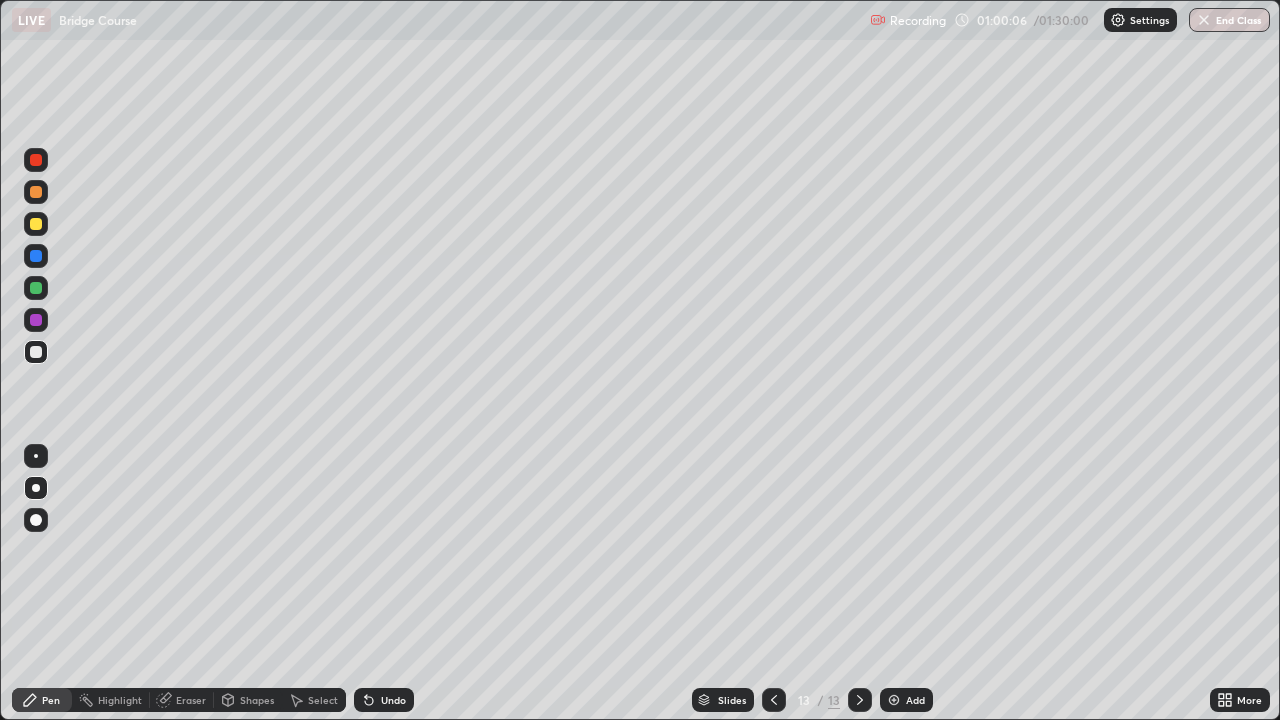 click 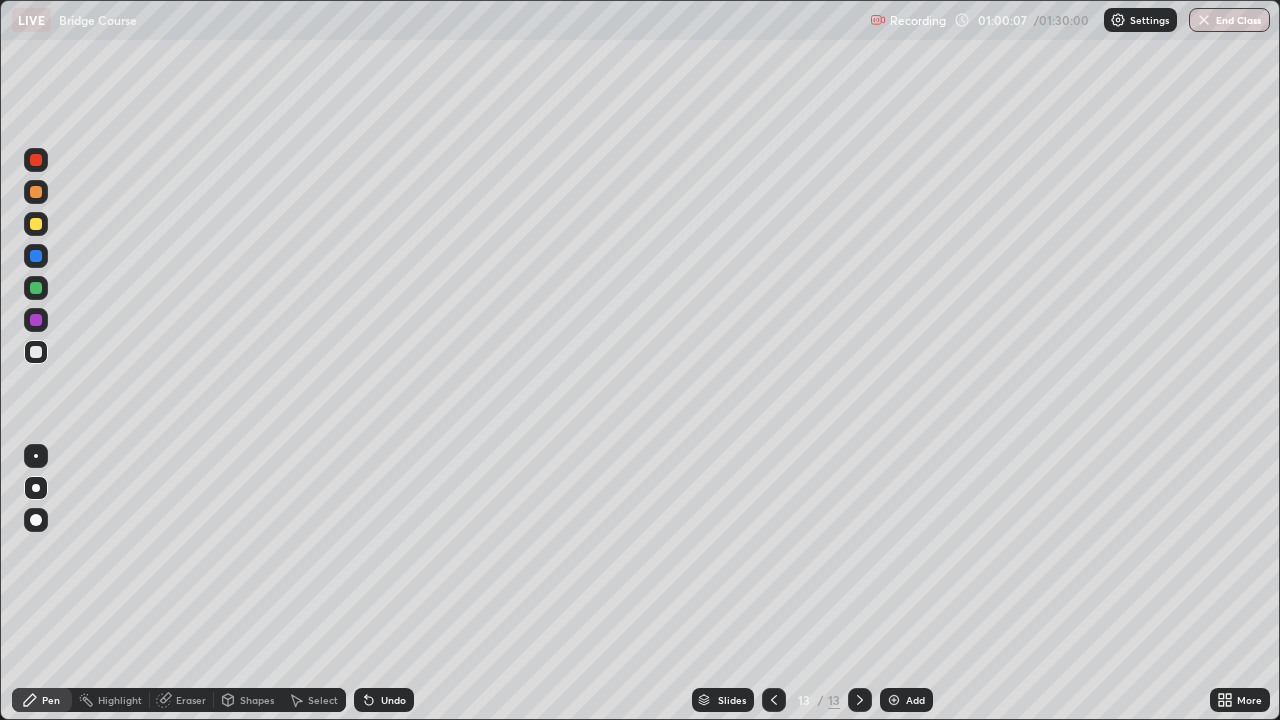 click on "Add" at bounding box center [906, 700] 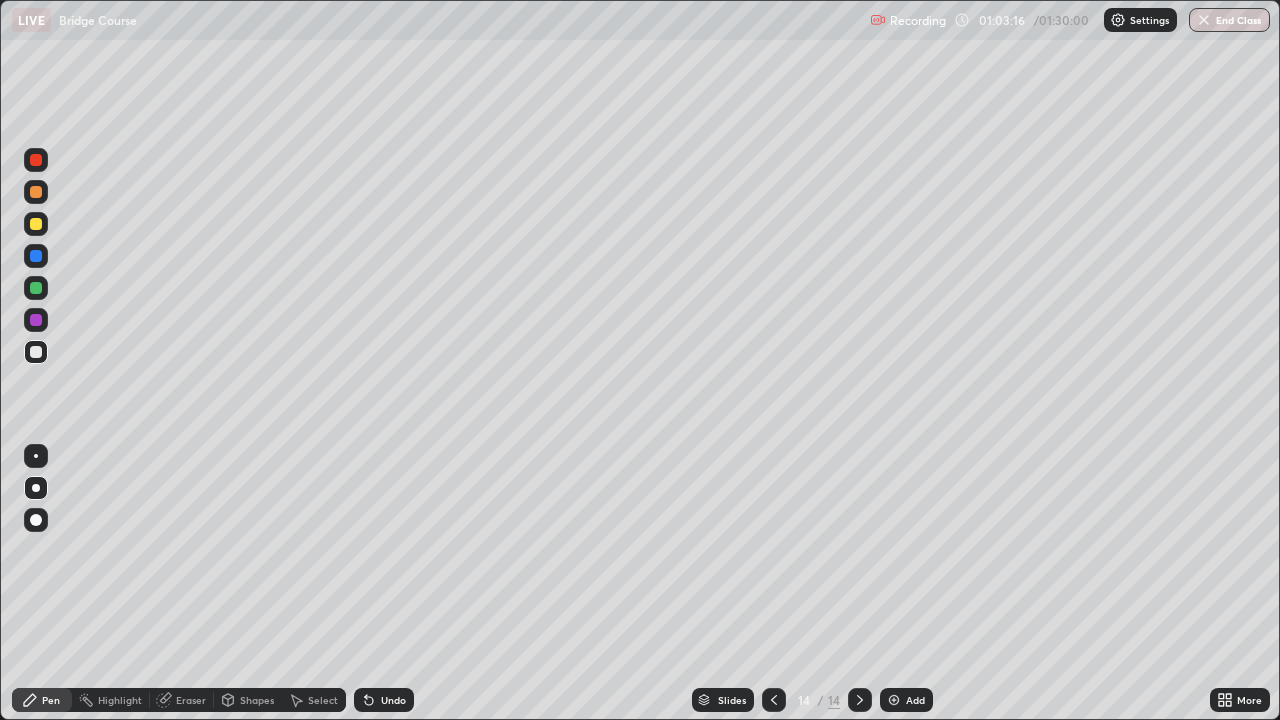 click 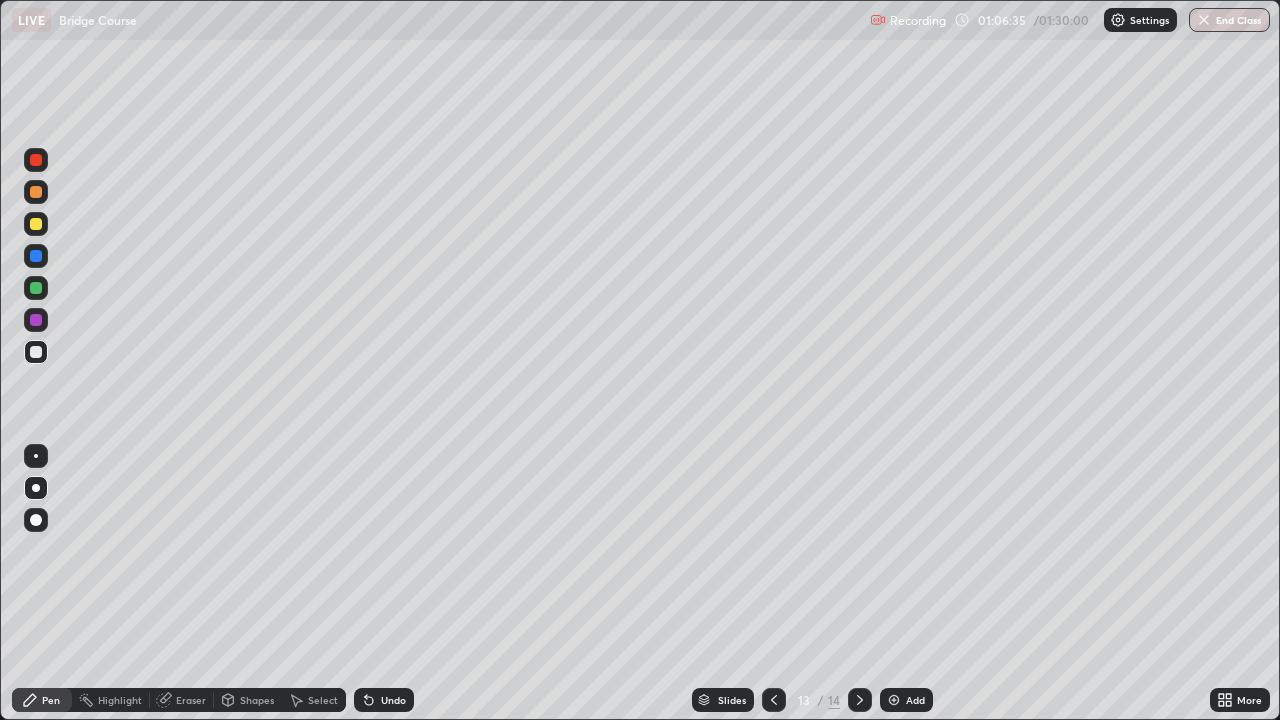 click 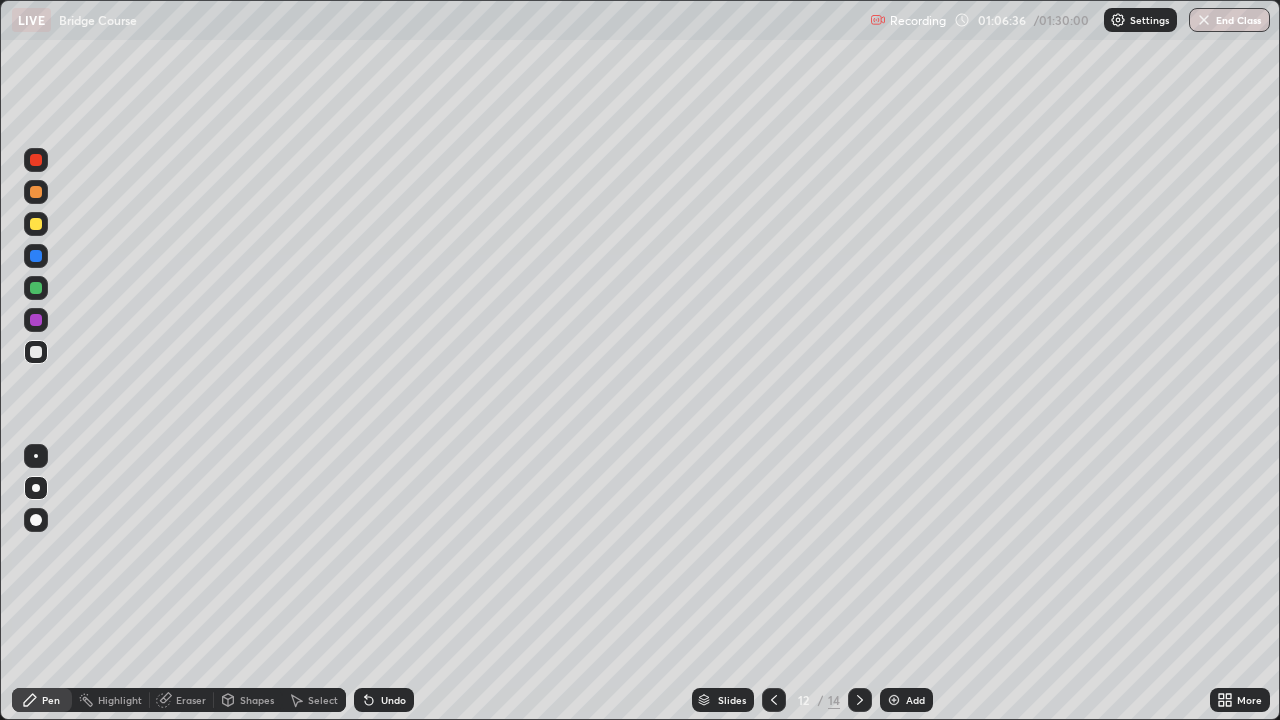 click 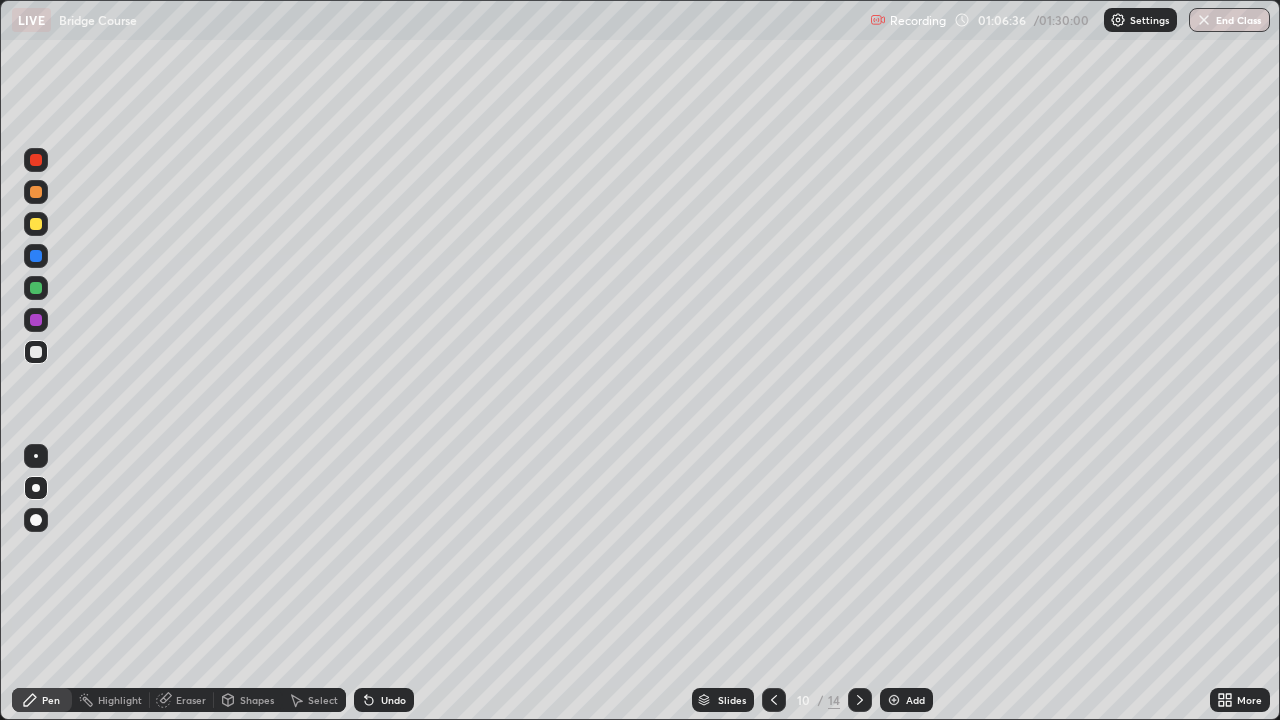 click 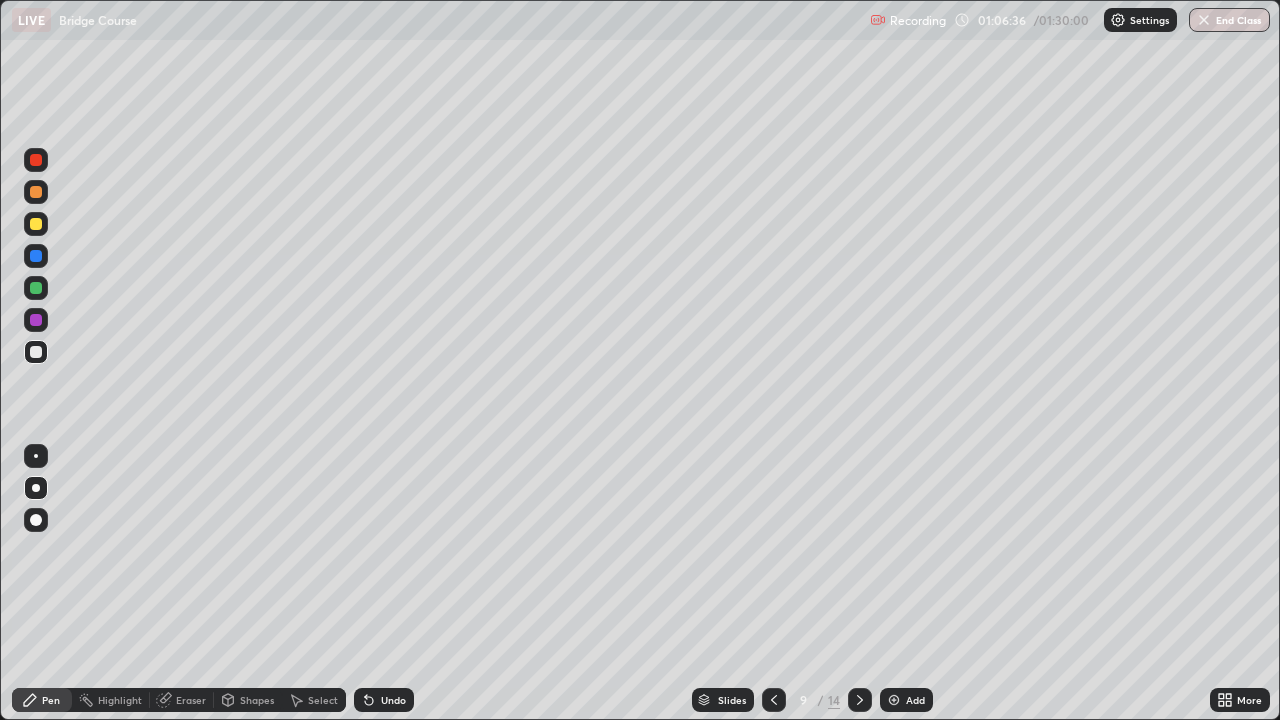 click 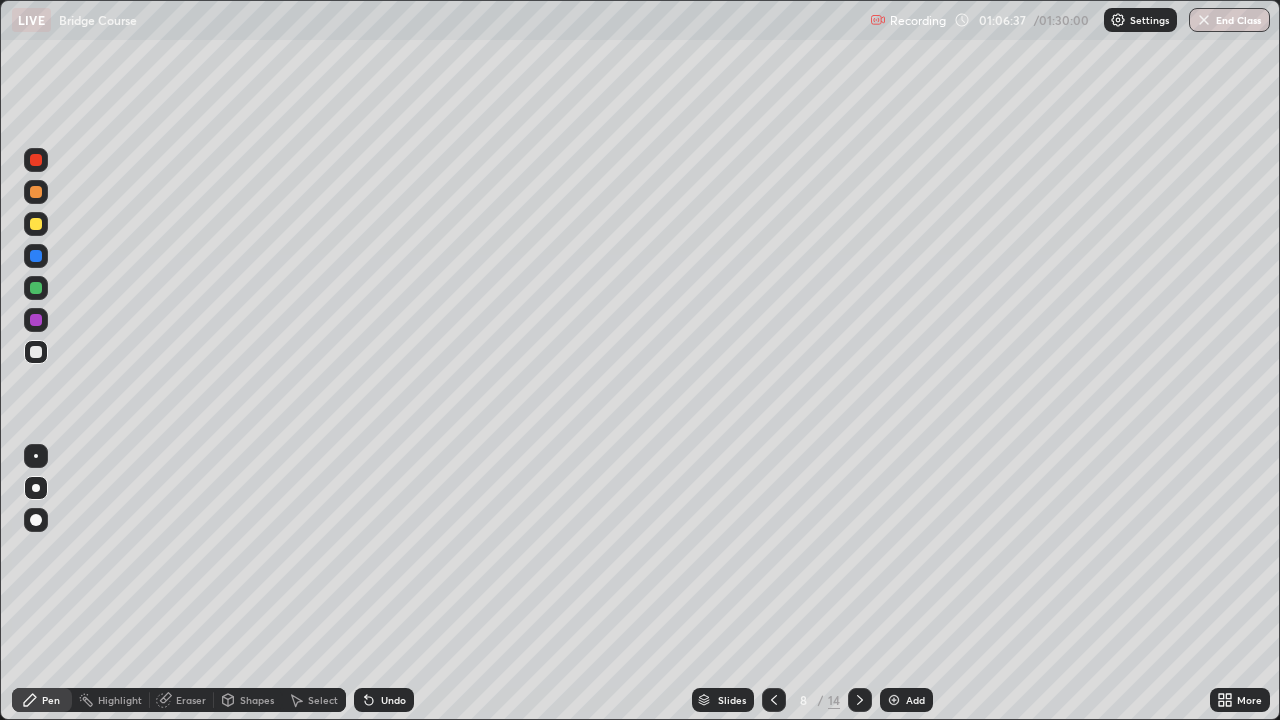click 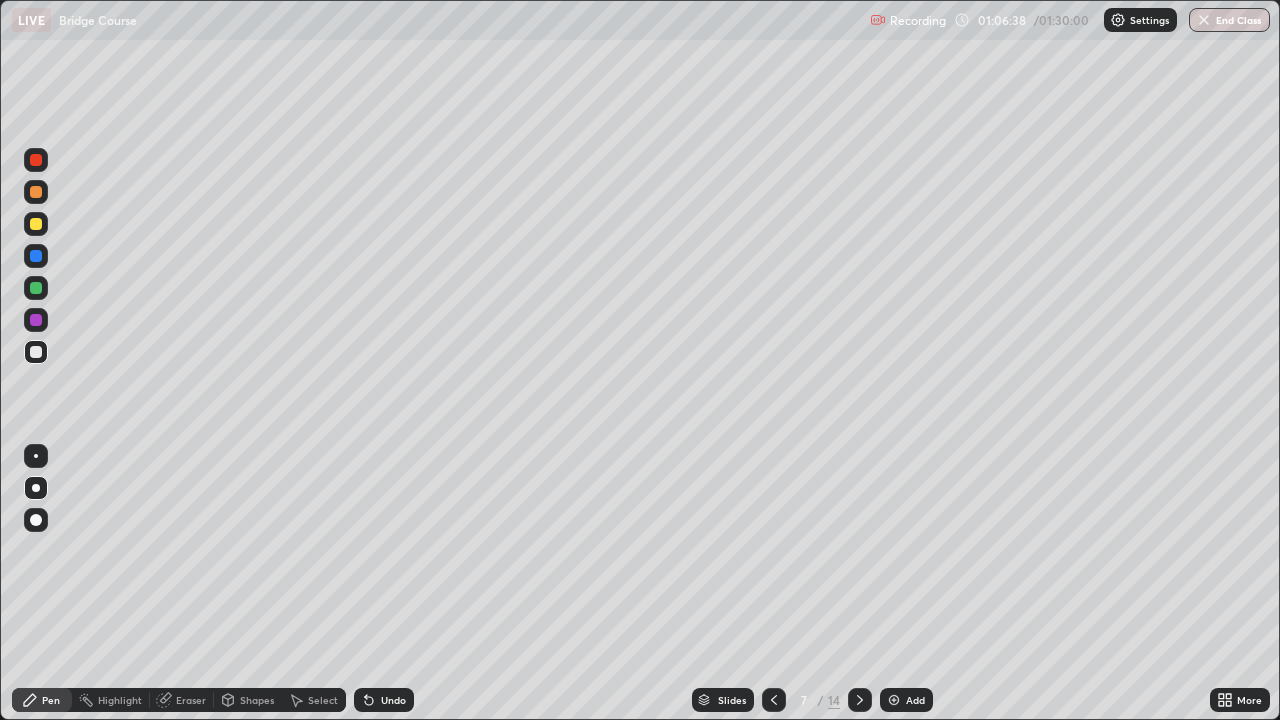 click 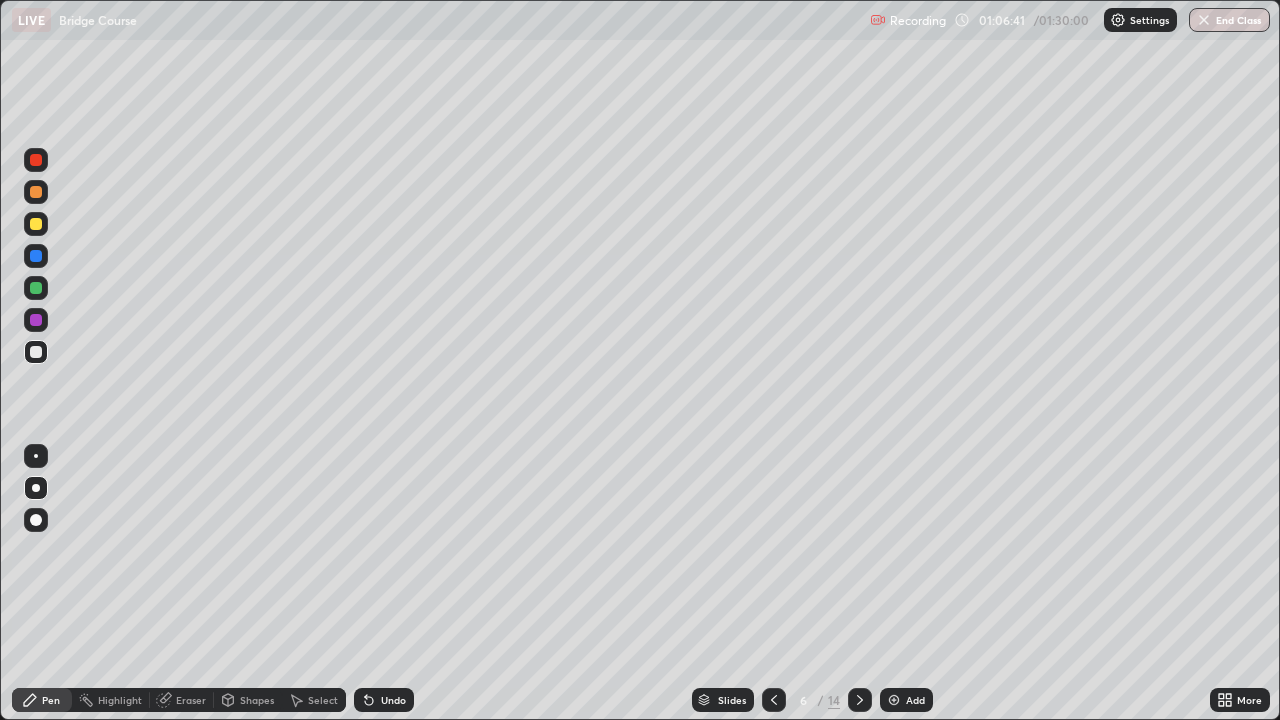 click 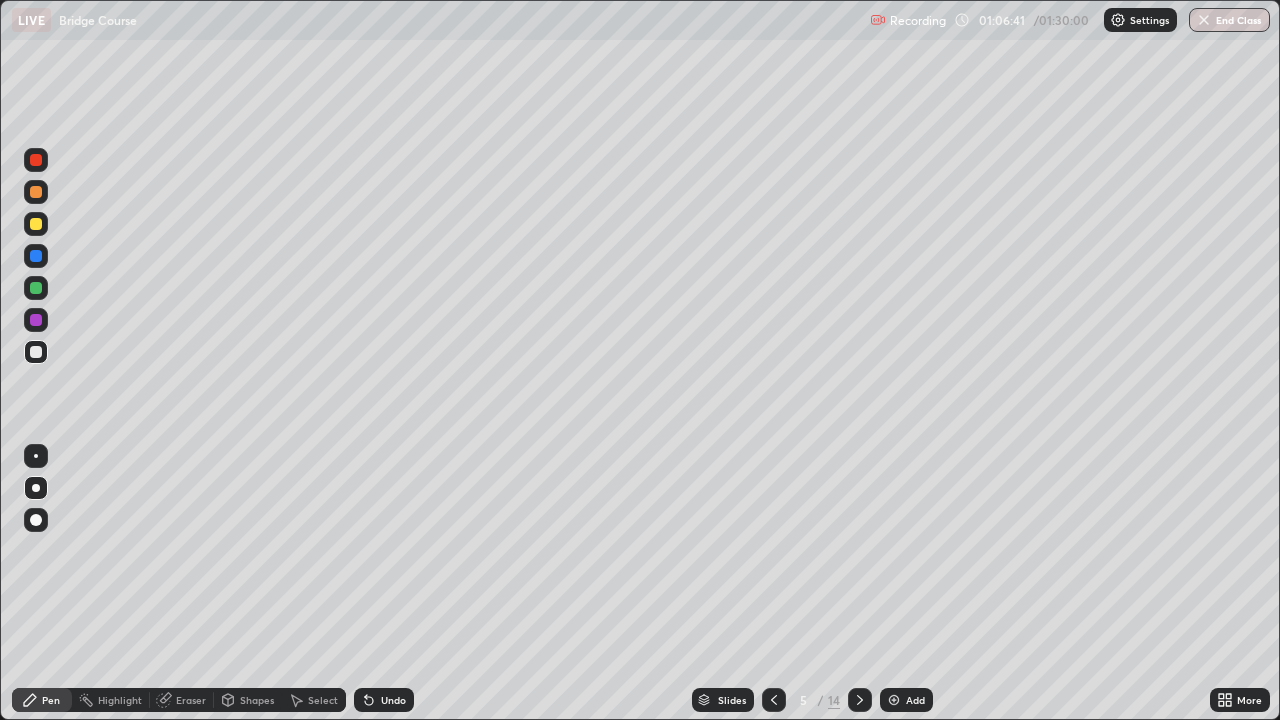 click 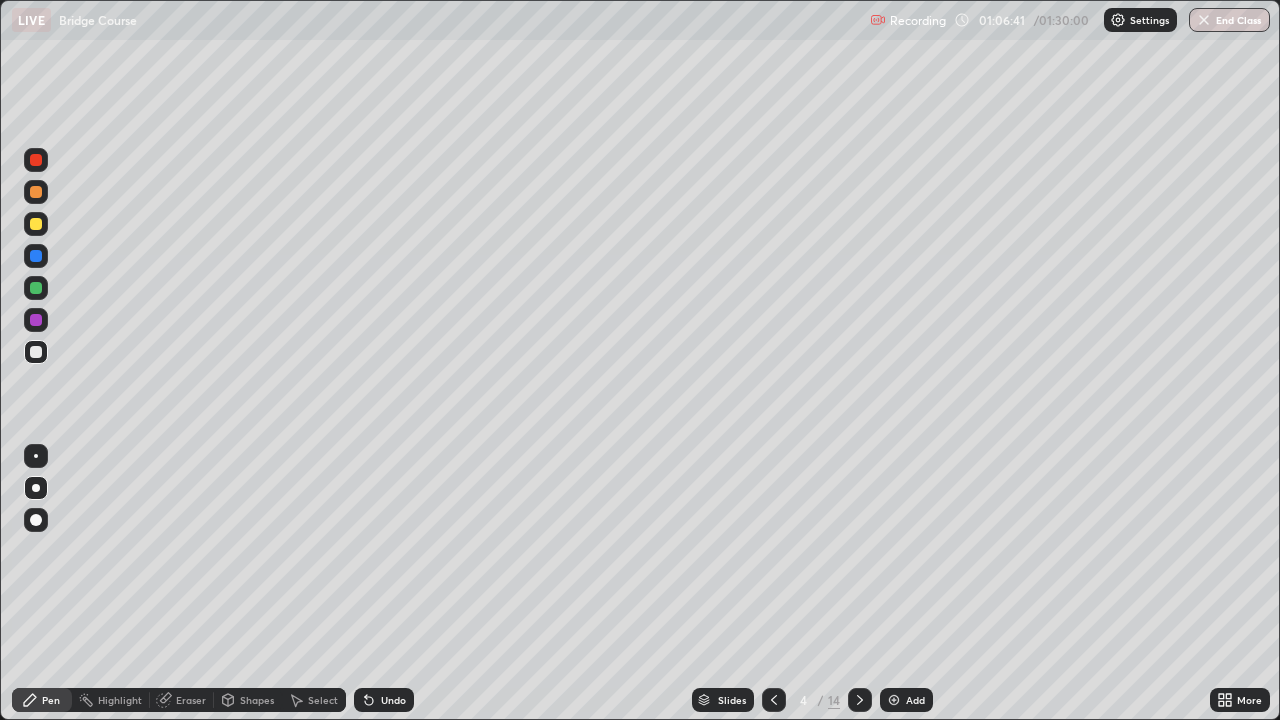 click 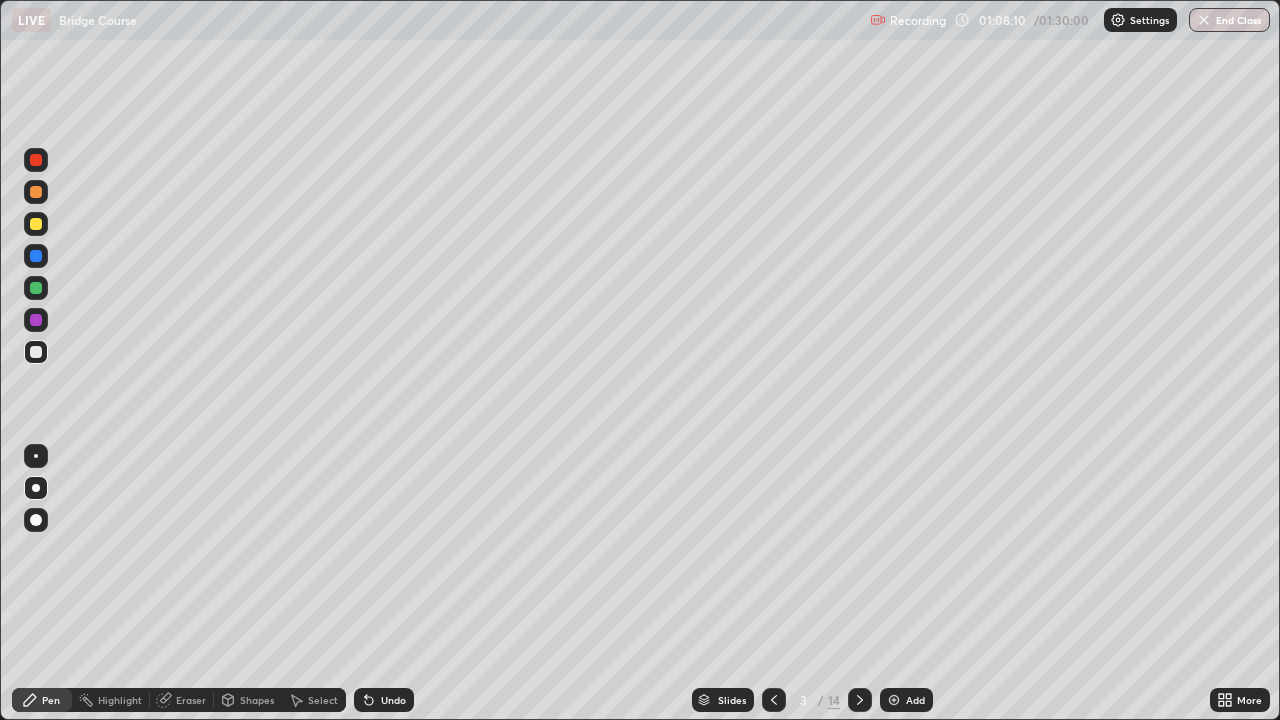 click 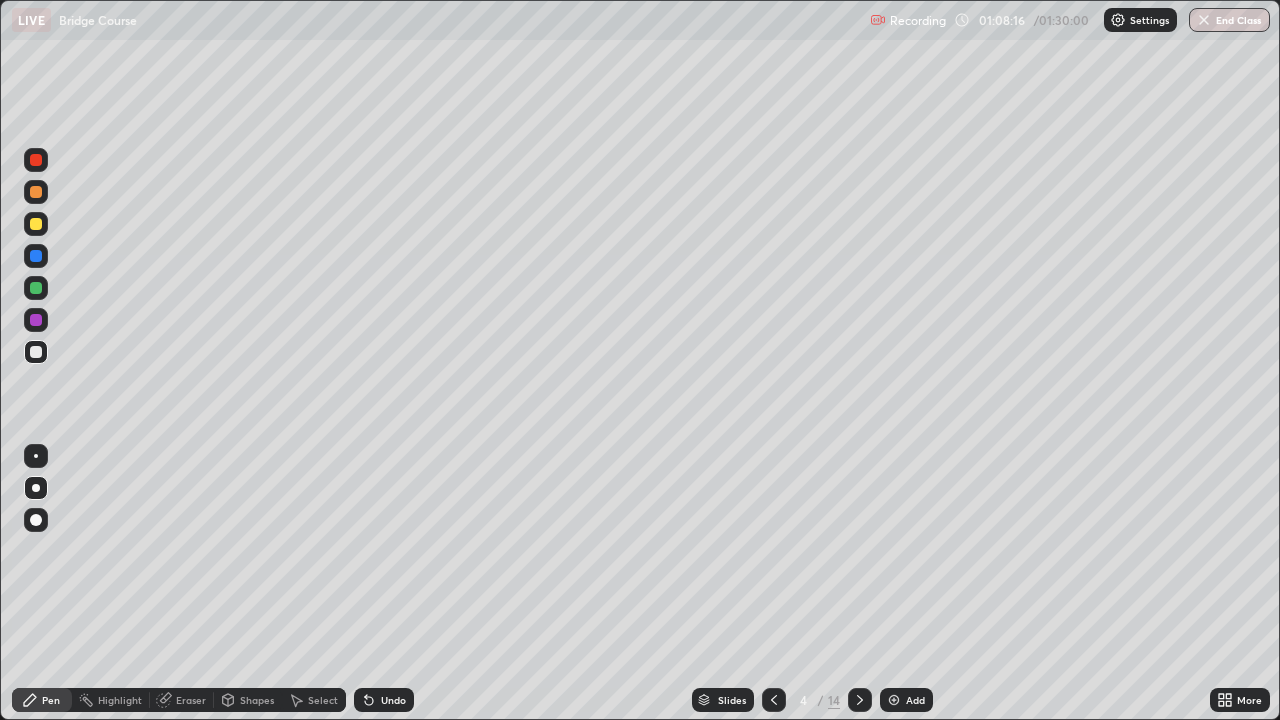 click 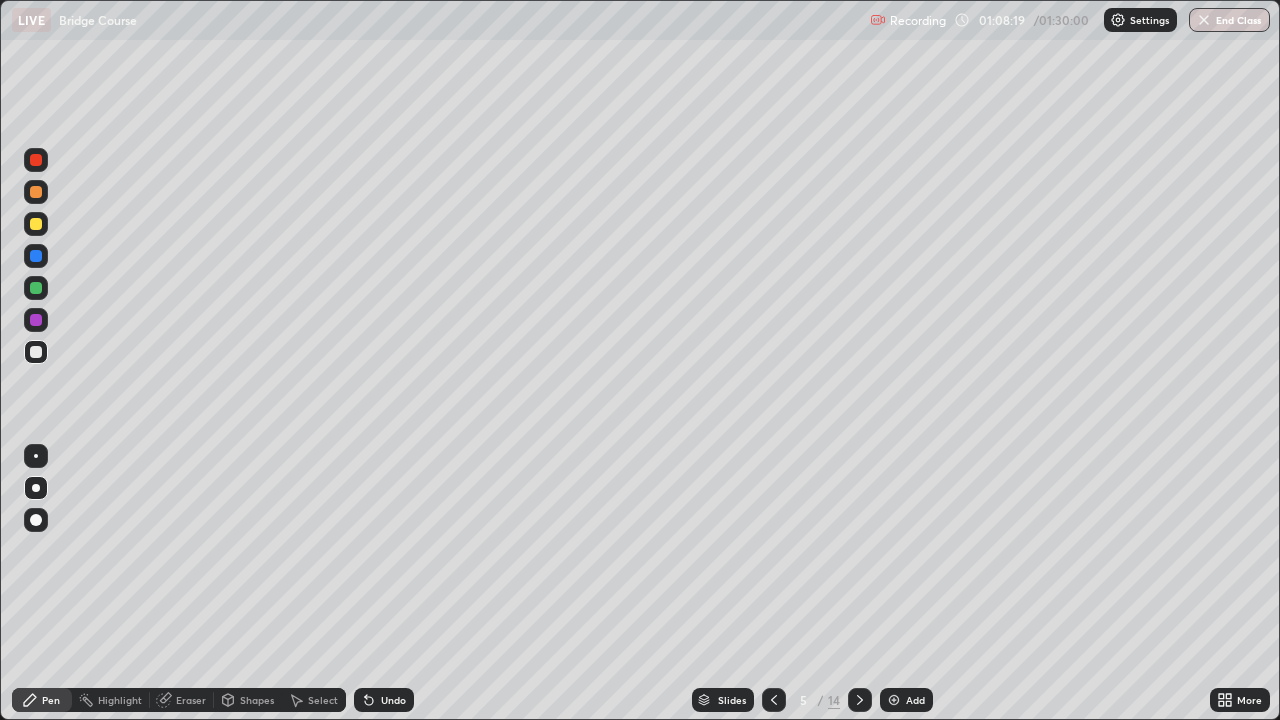 click 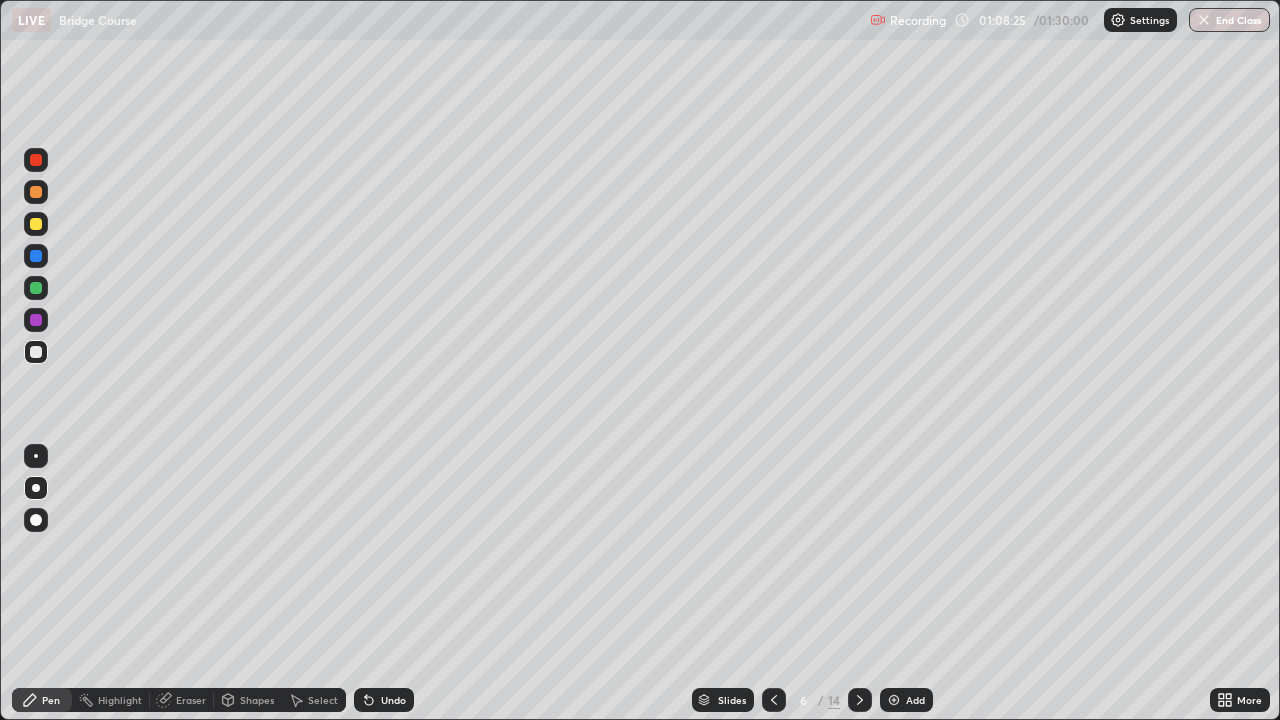 click 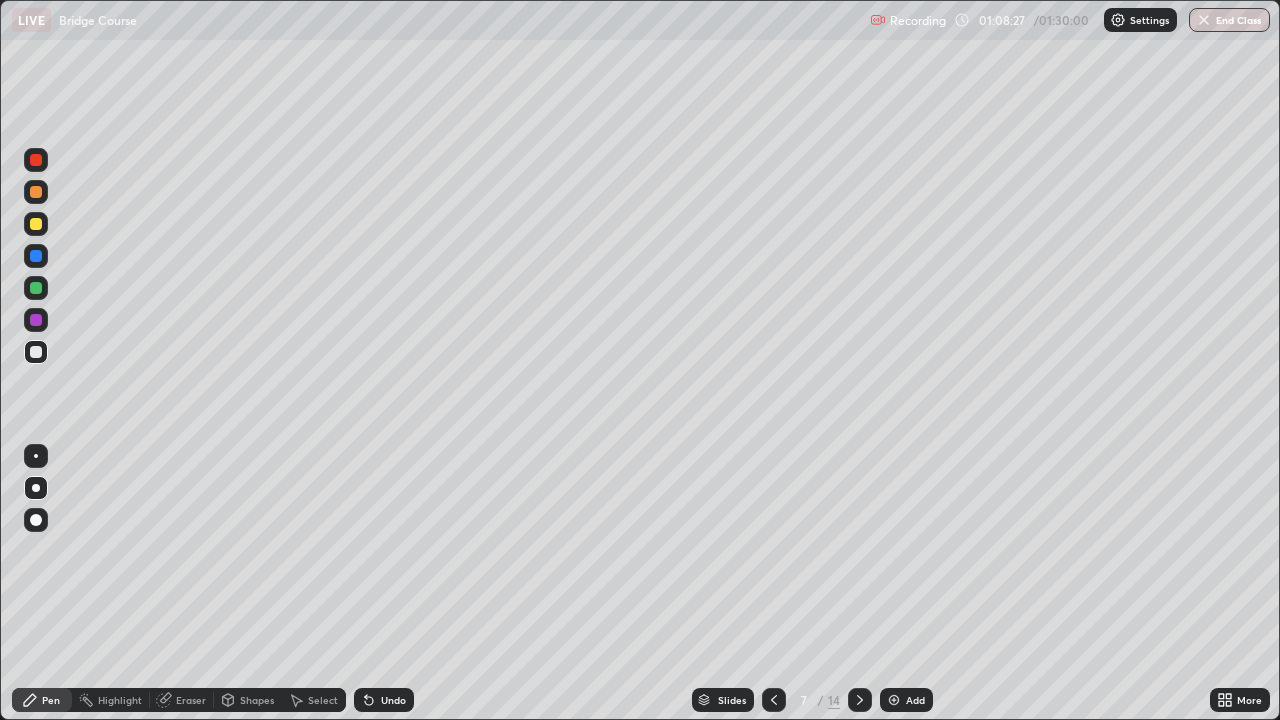 click 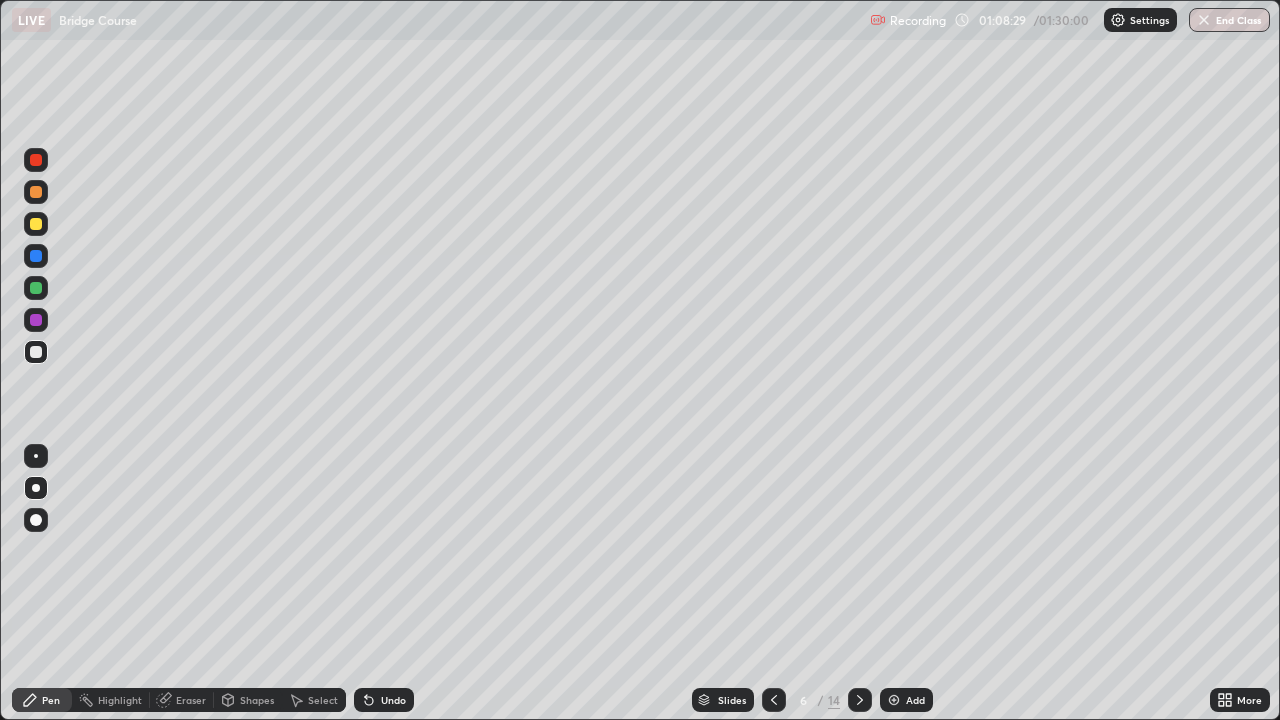 click at bounding box center (774, 700) 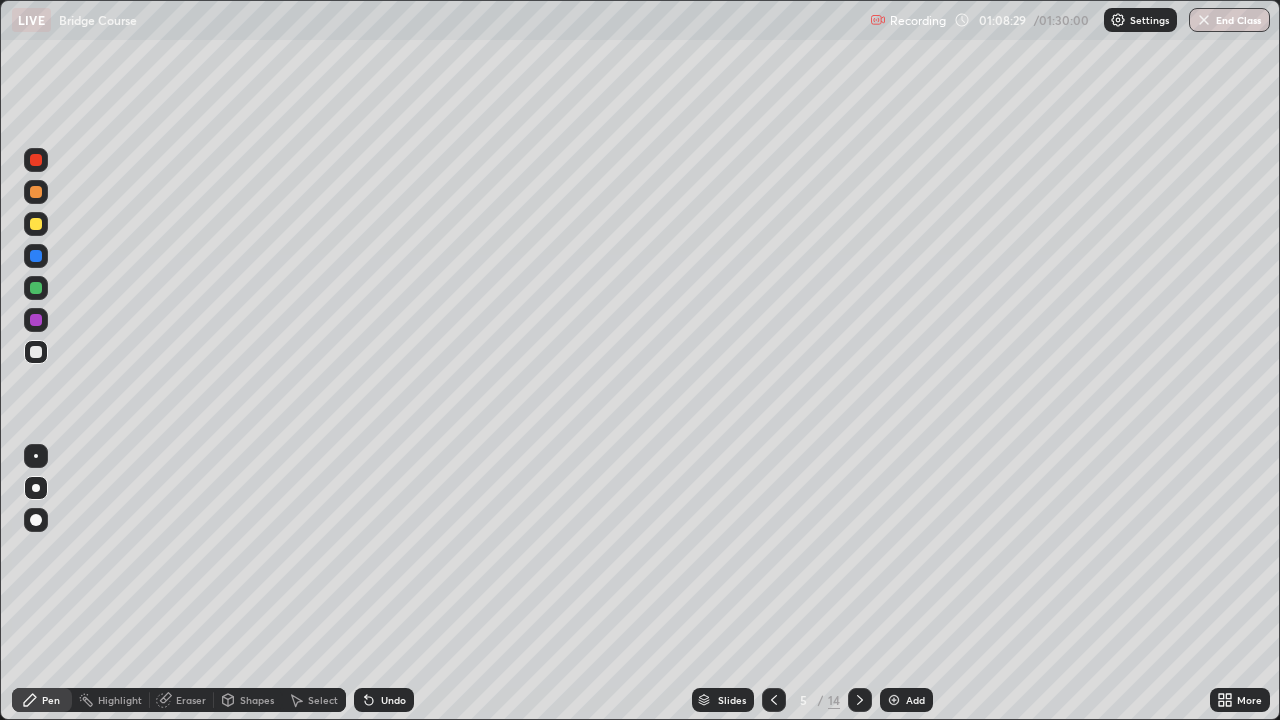 click at bounding box center (774, 700) 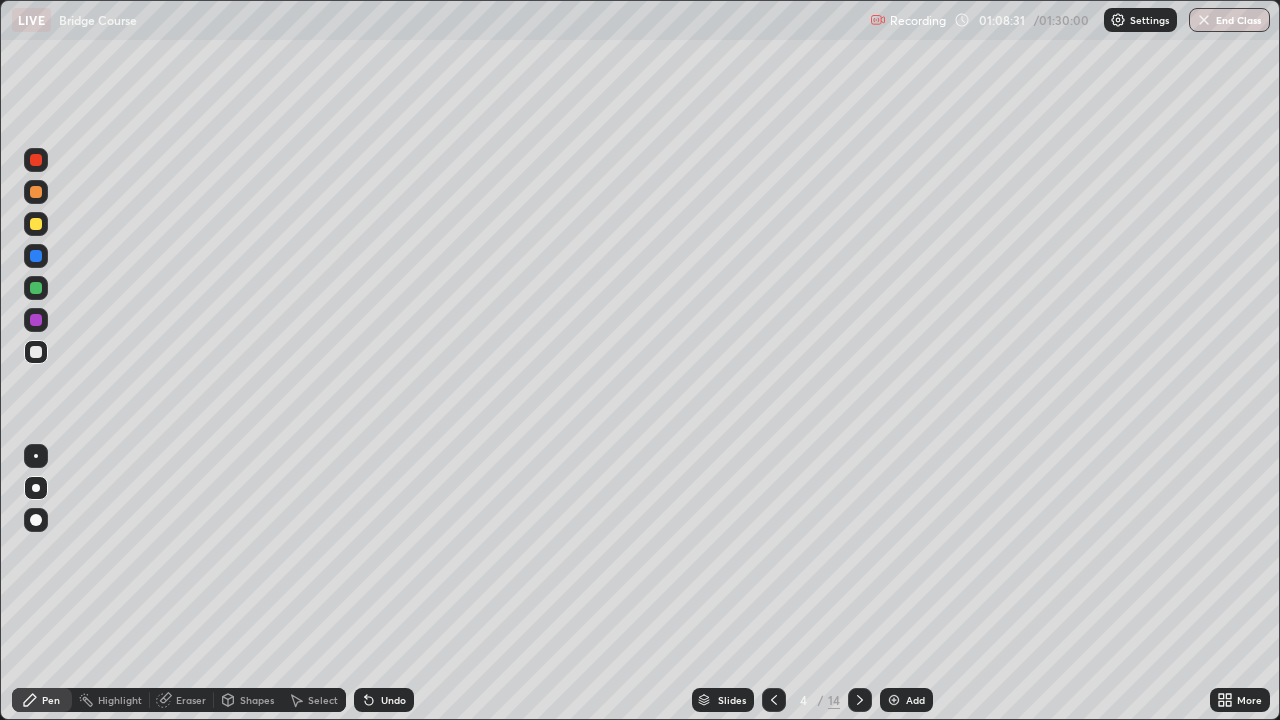 click at bounding box center (774, 700) 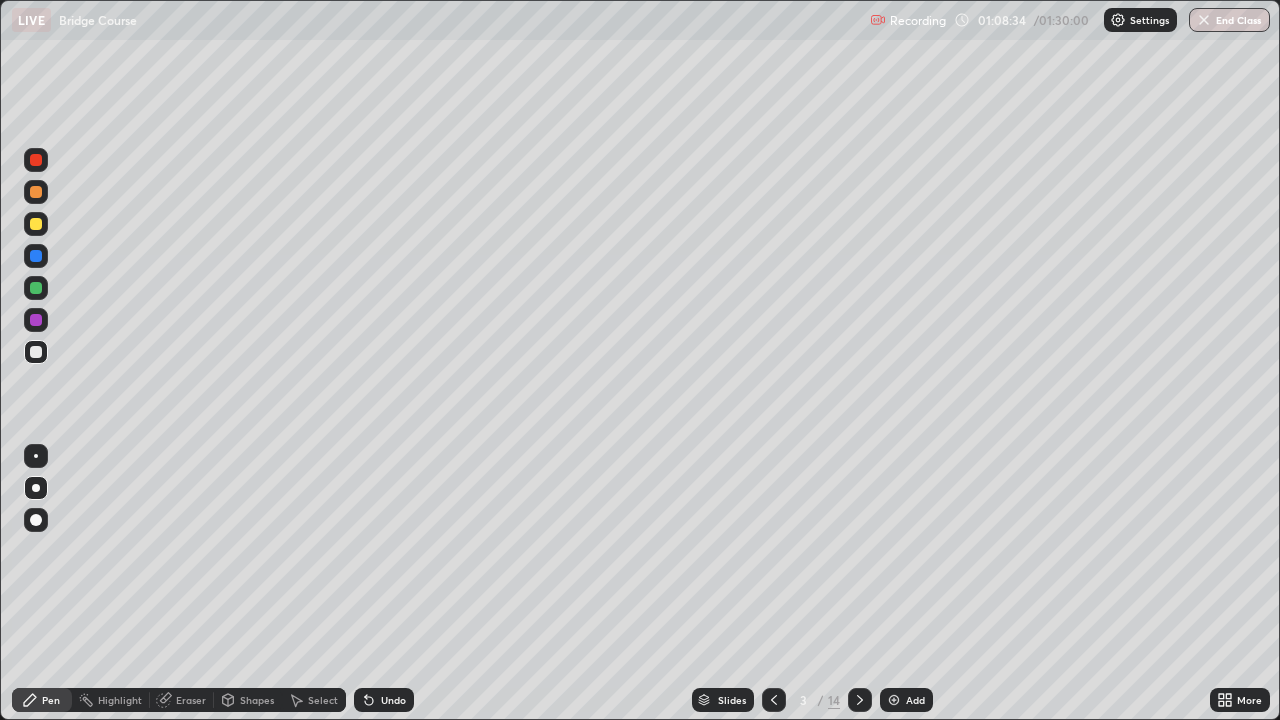 click at bounding box center [860, 700] 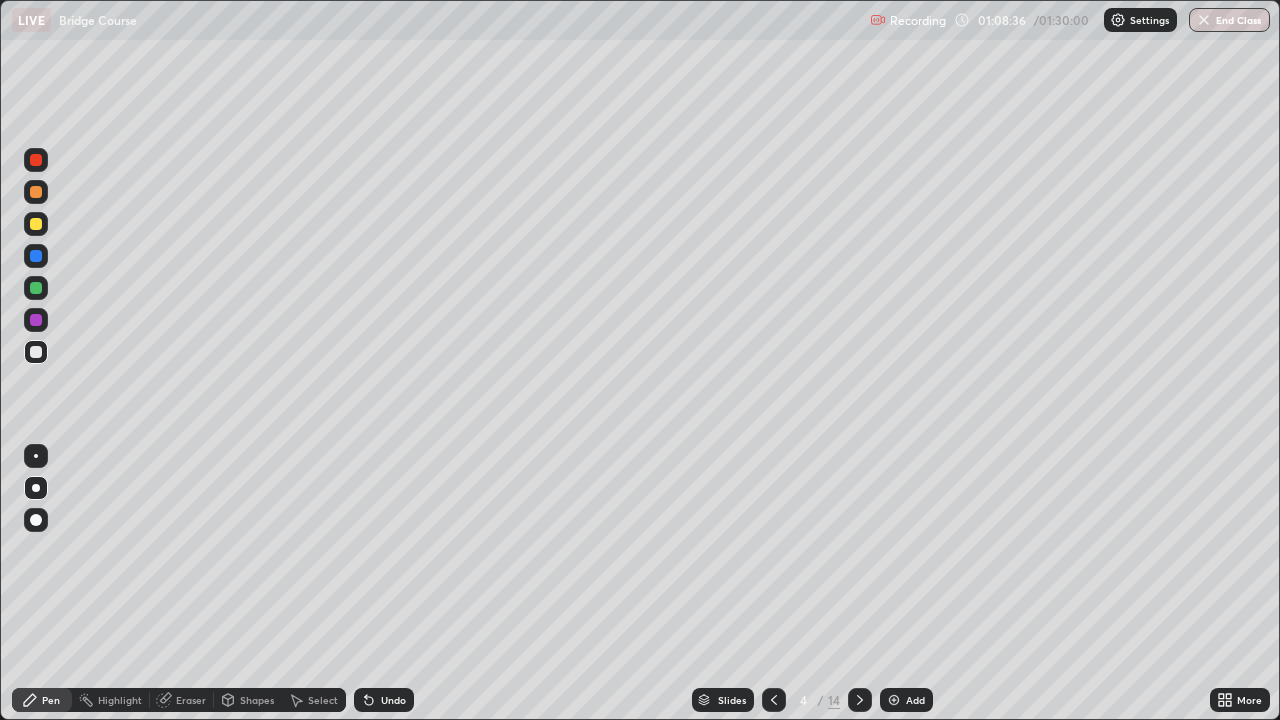 click at bounding box center [860, 700] 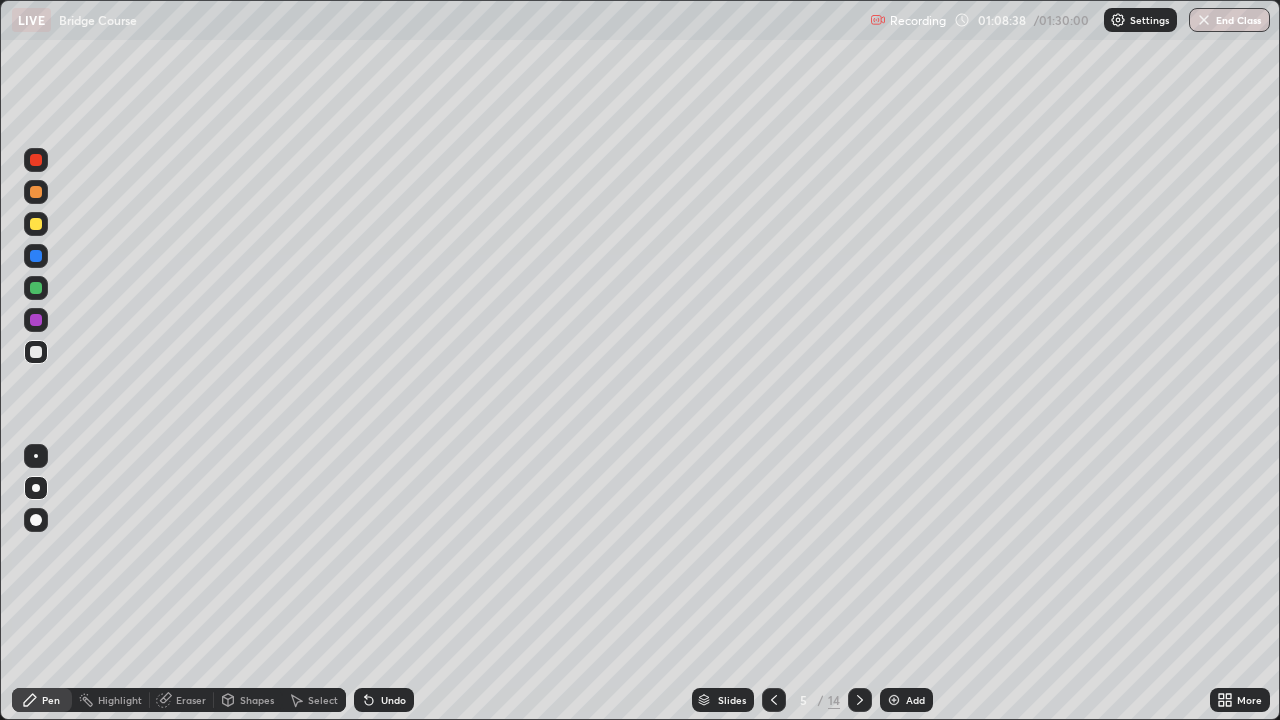 click at bounding box center [860, 700] 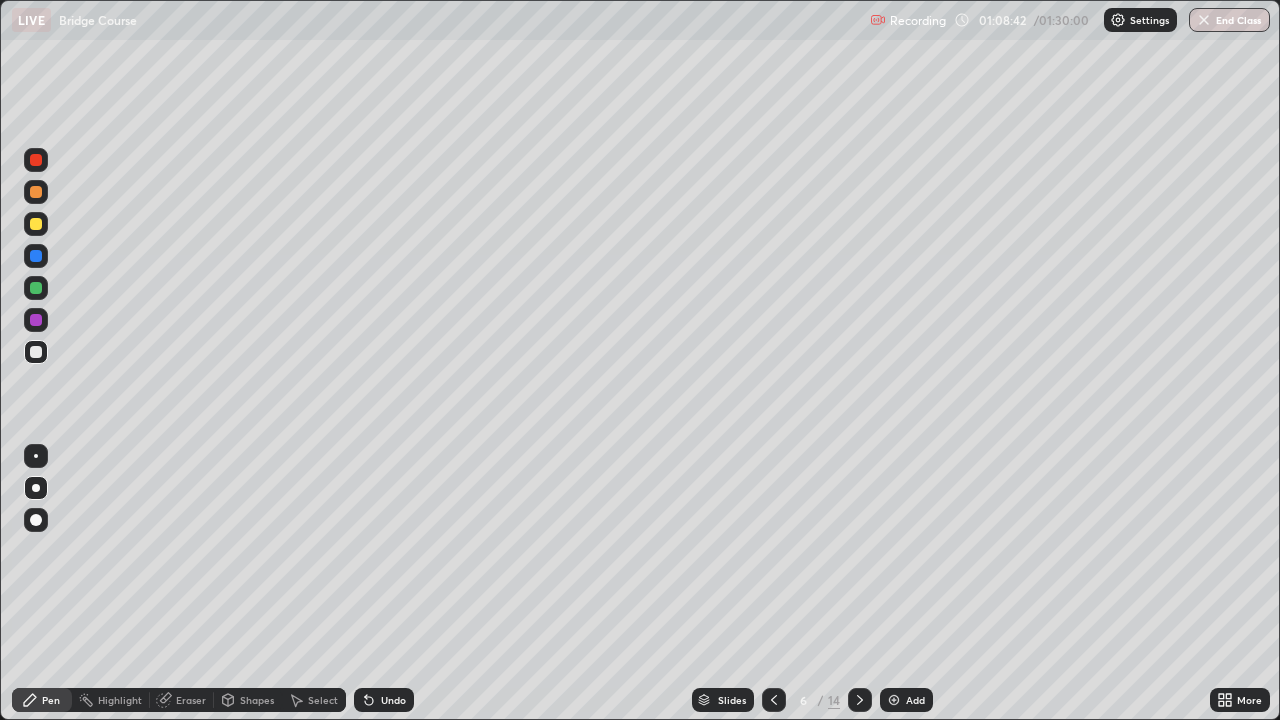 click 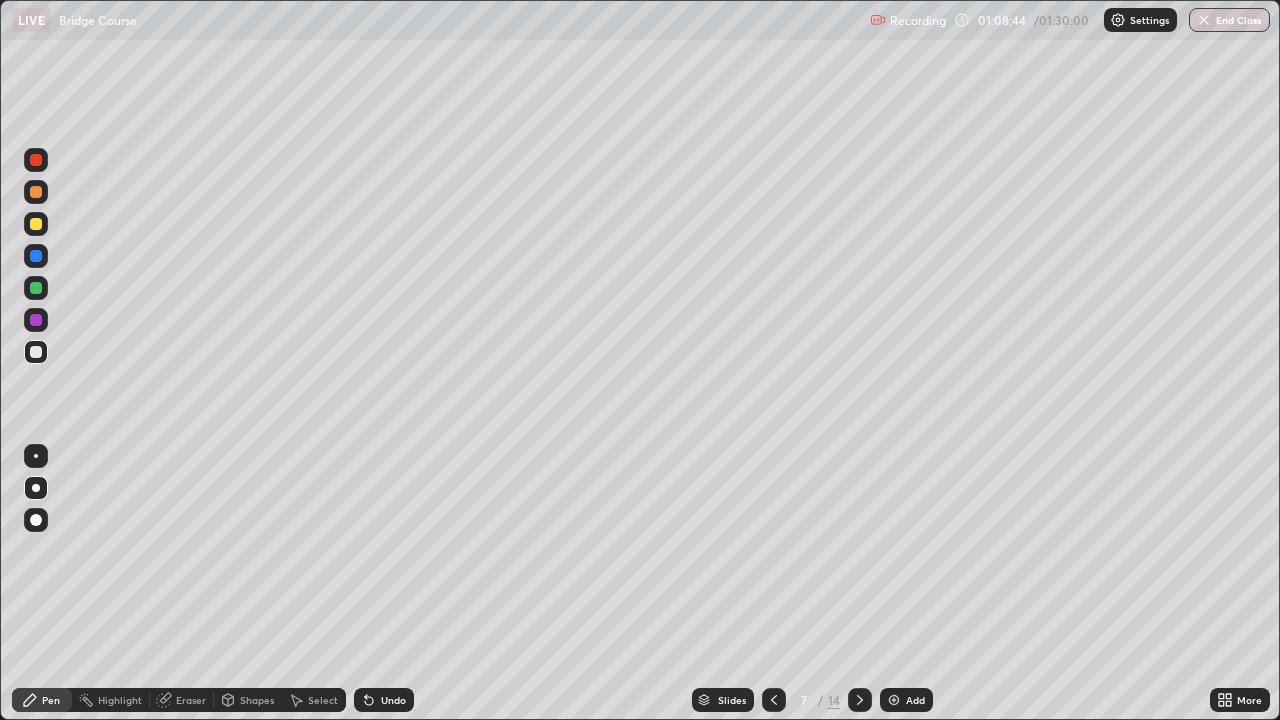 click 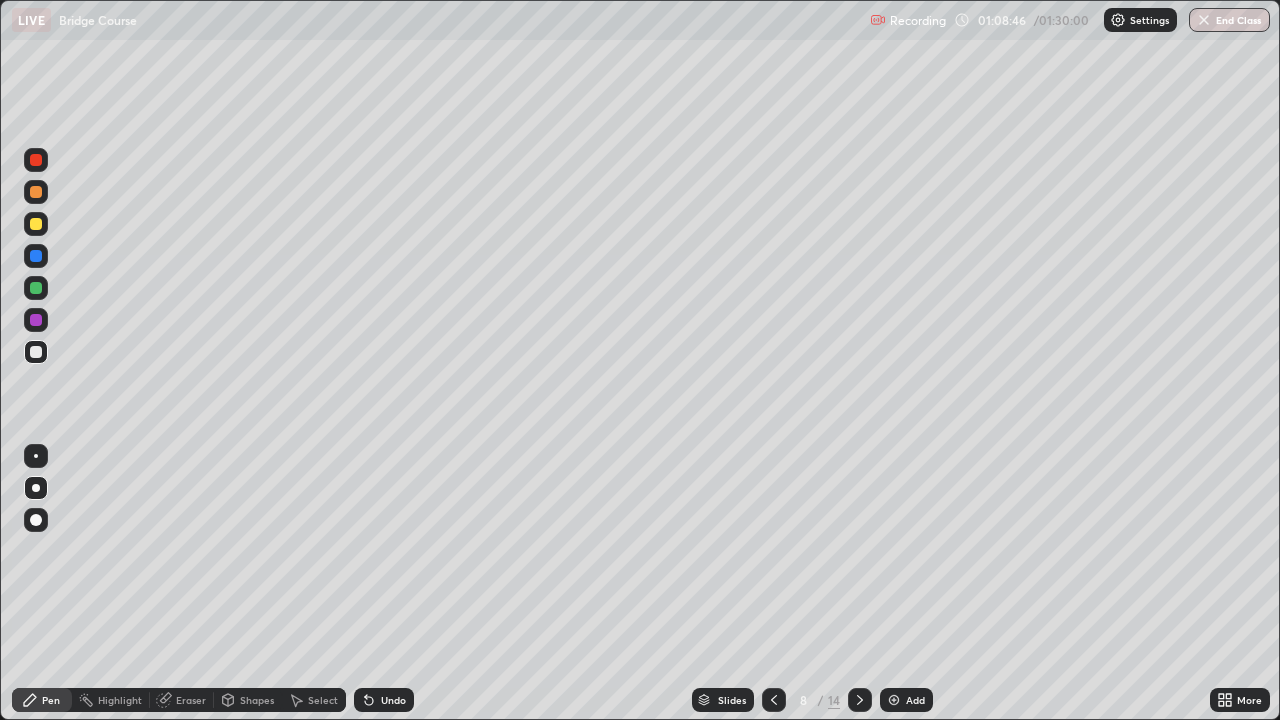 click at bounding box center [774, 700] 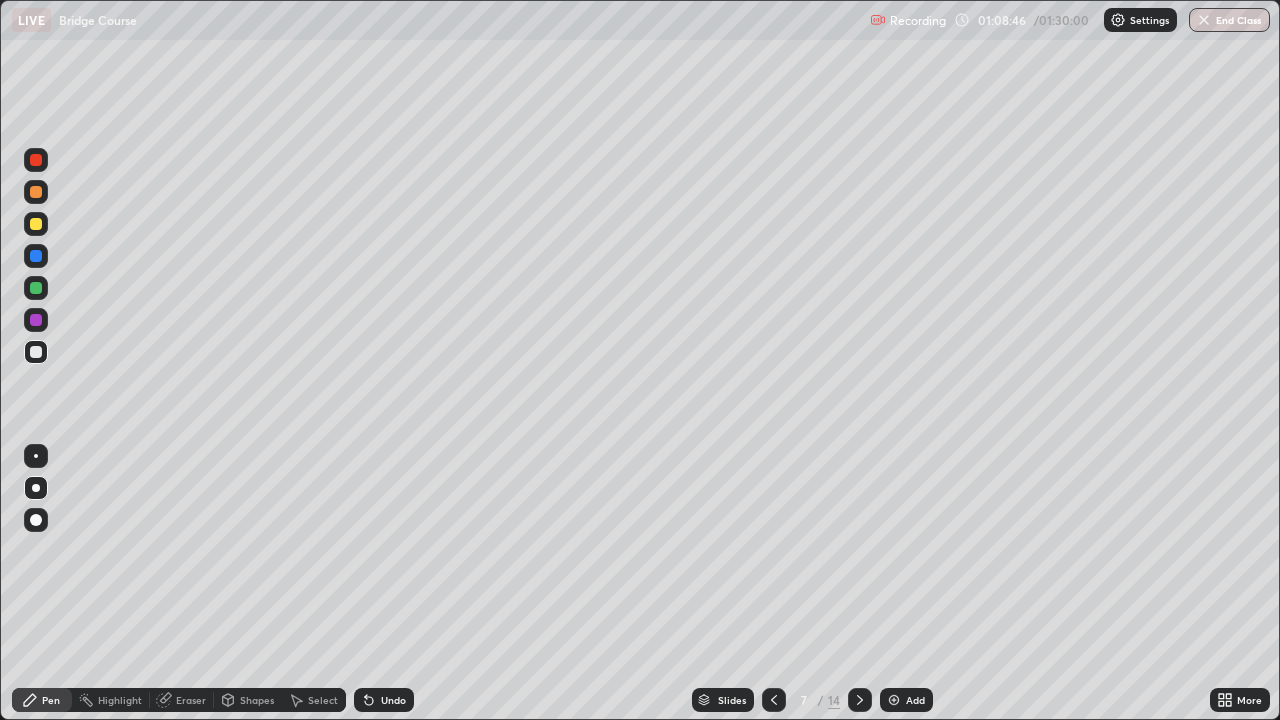 click 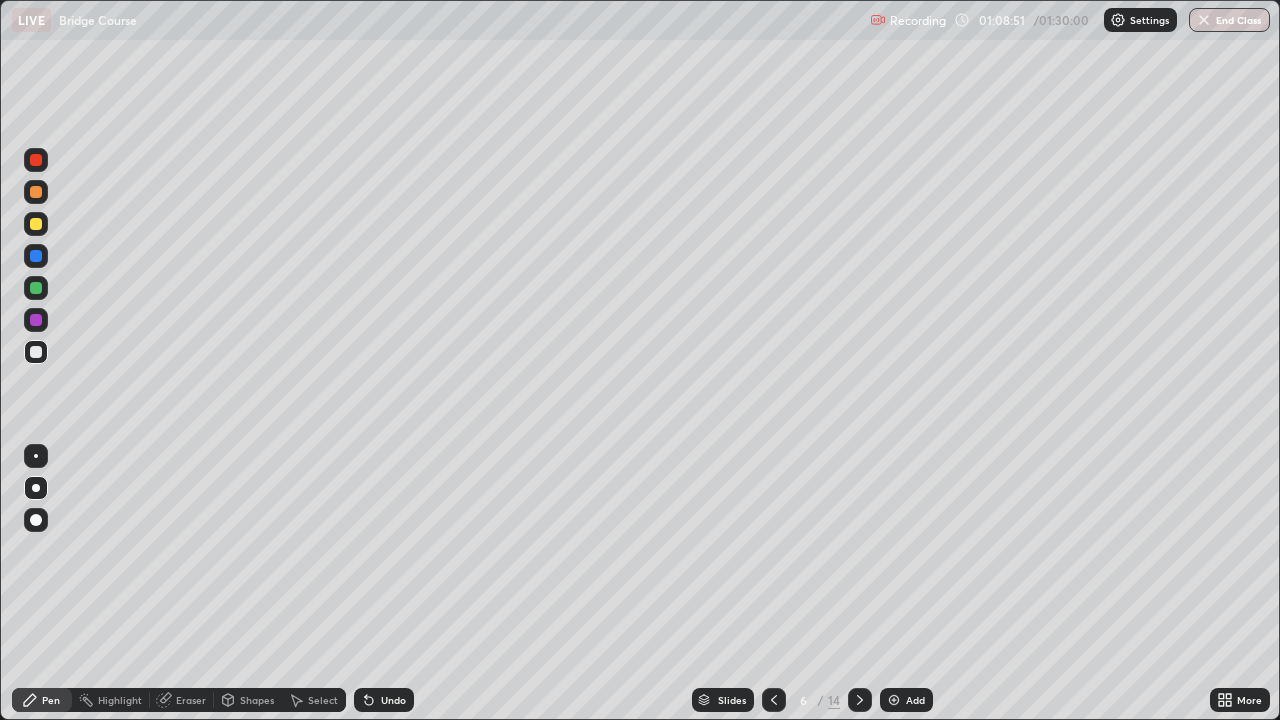 click at bounding box center [860, 700] 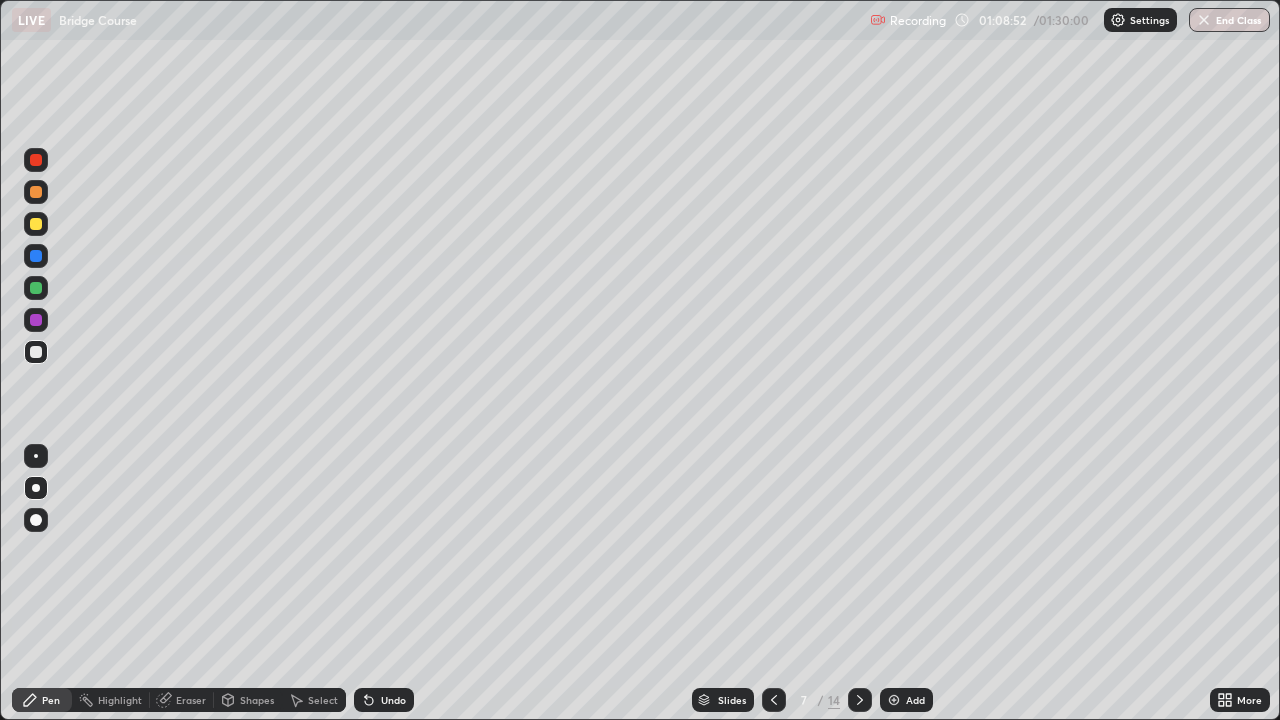click at bounding box center (860, 700) 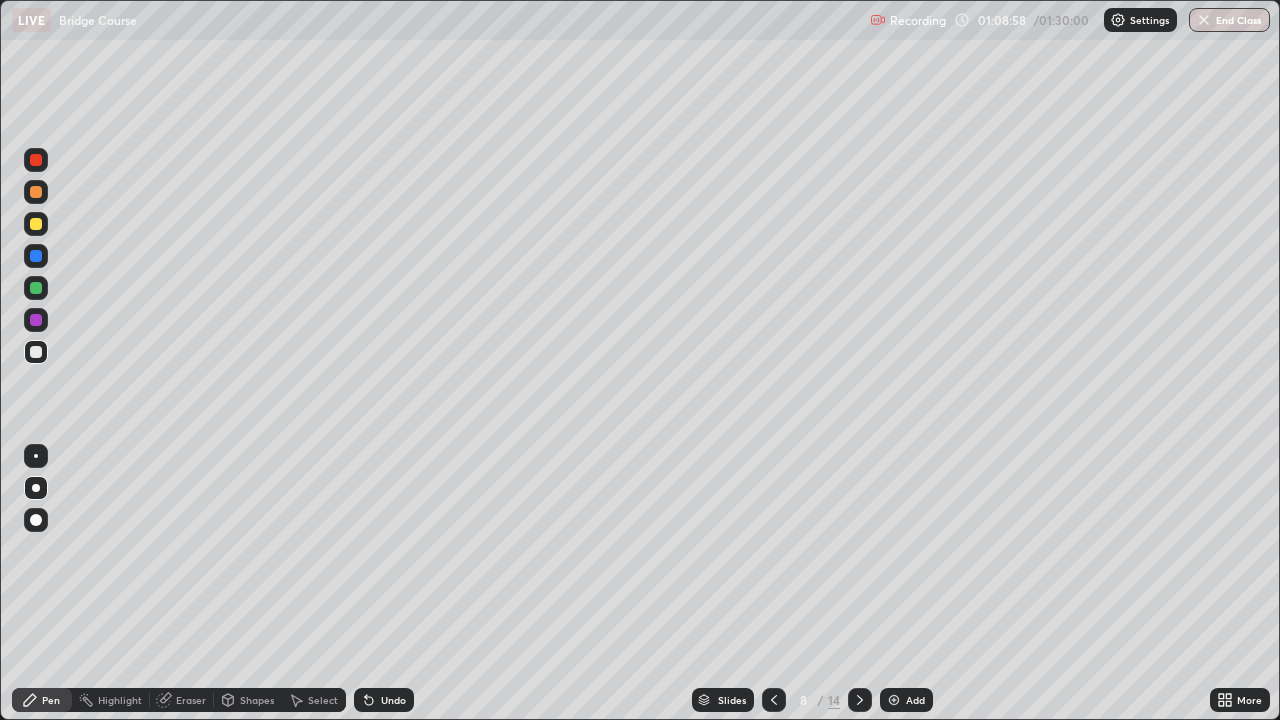 click at bounding box center [860, 700] 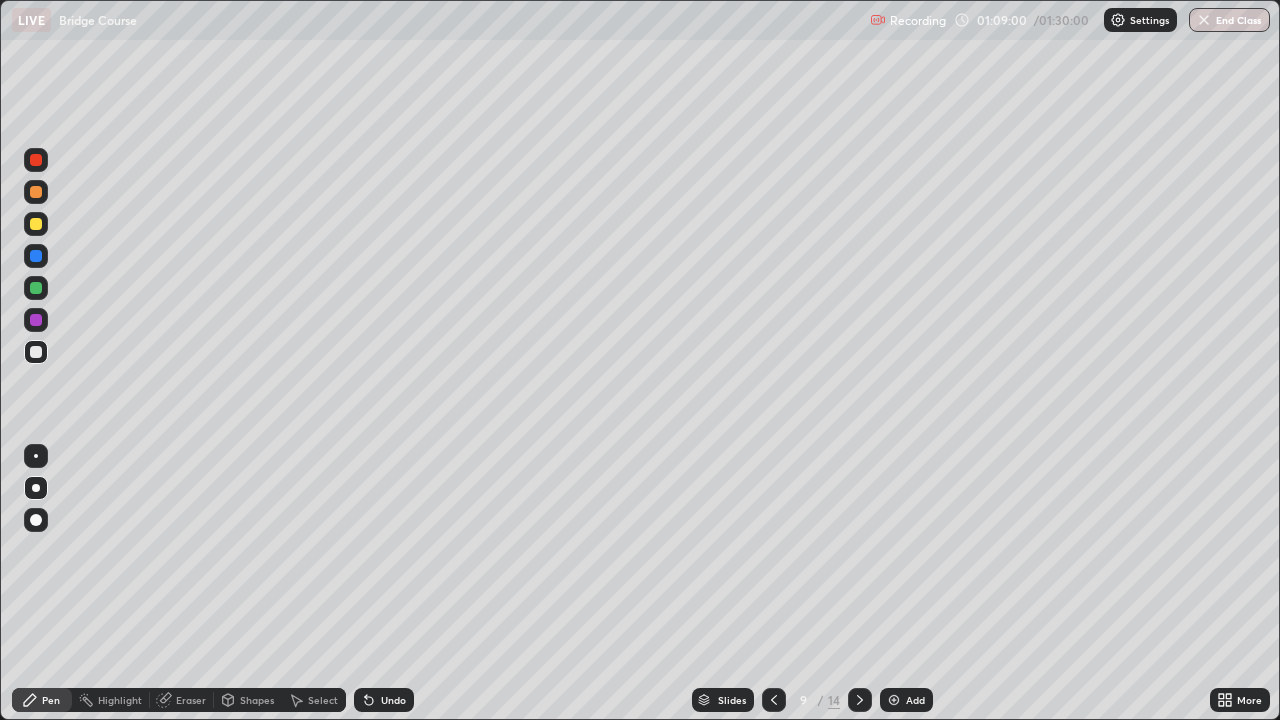 click at bounding box center [860, 700] 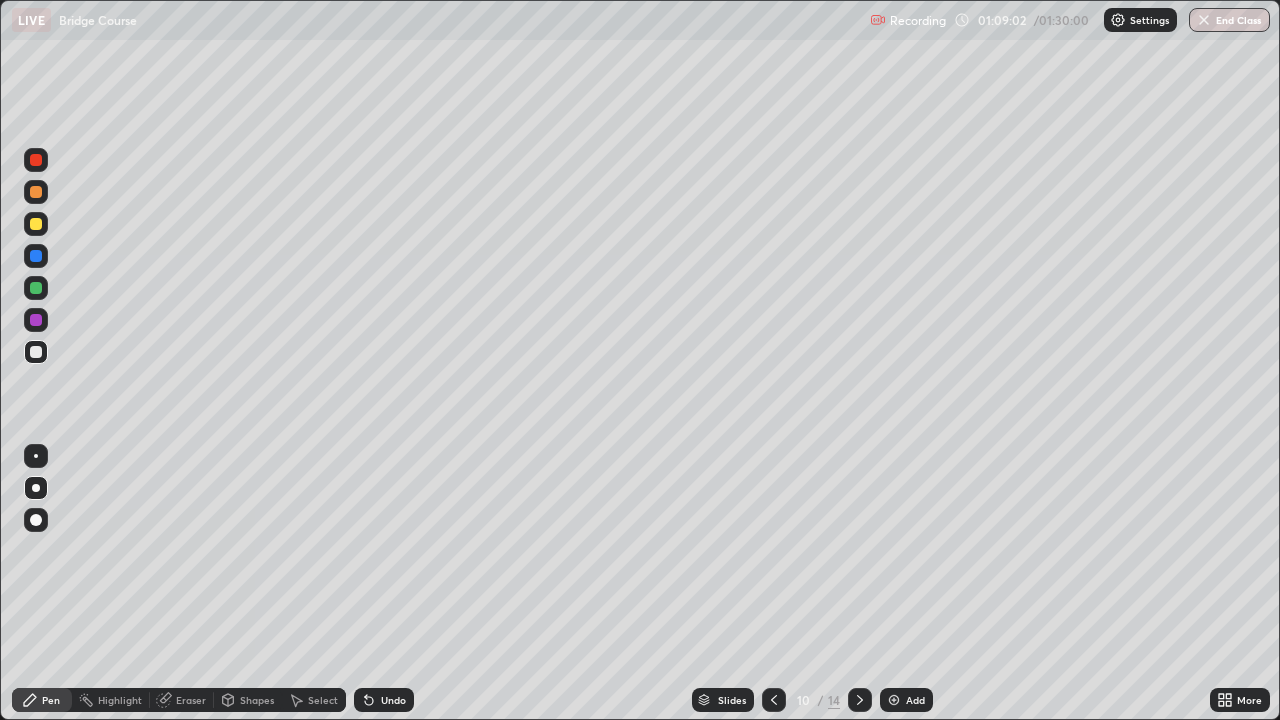 click at bounding box center [860, 700] 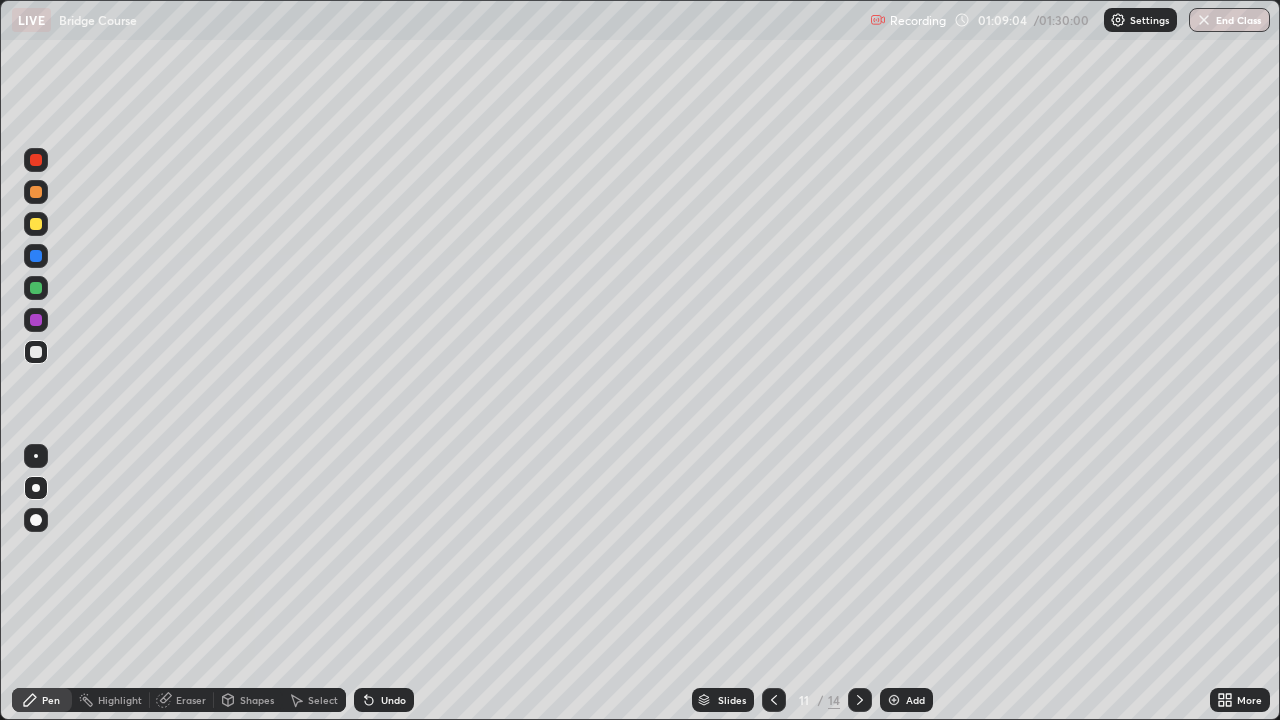 click at bounding box center [860, 700] 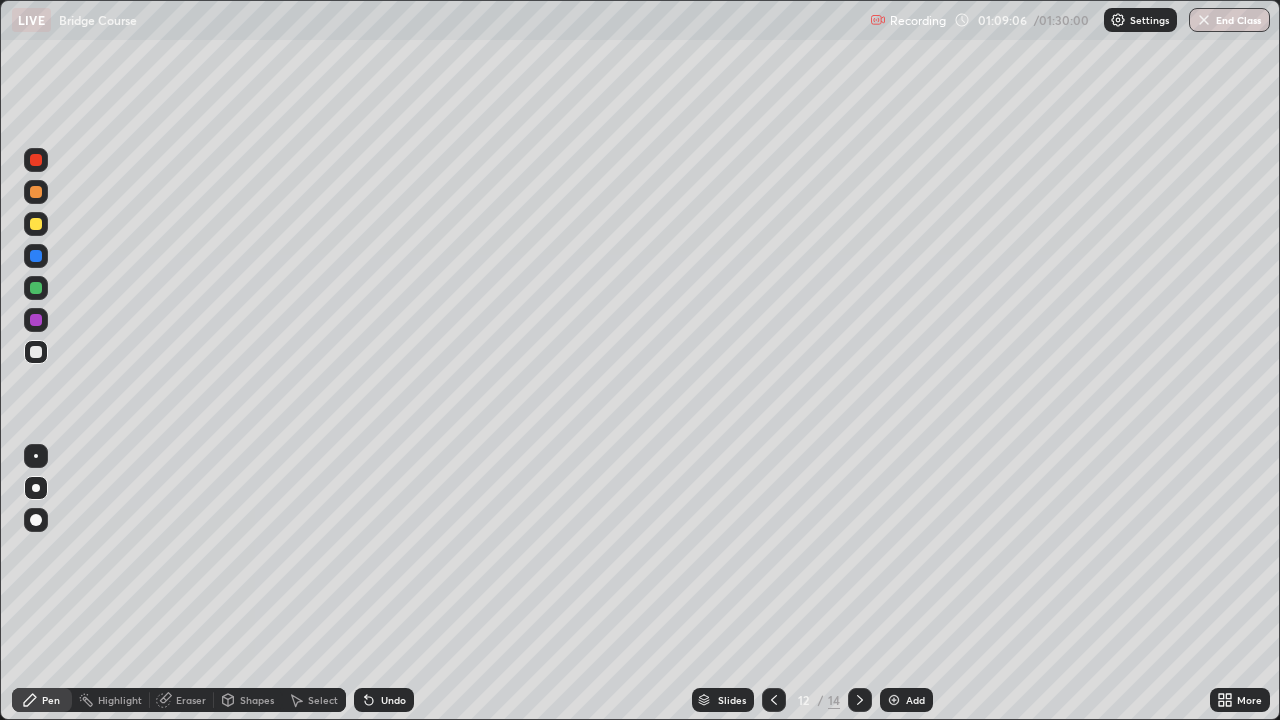 click at bounding box center (860, 700) 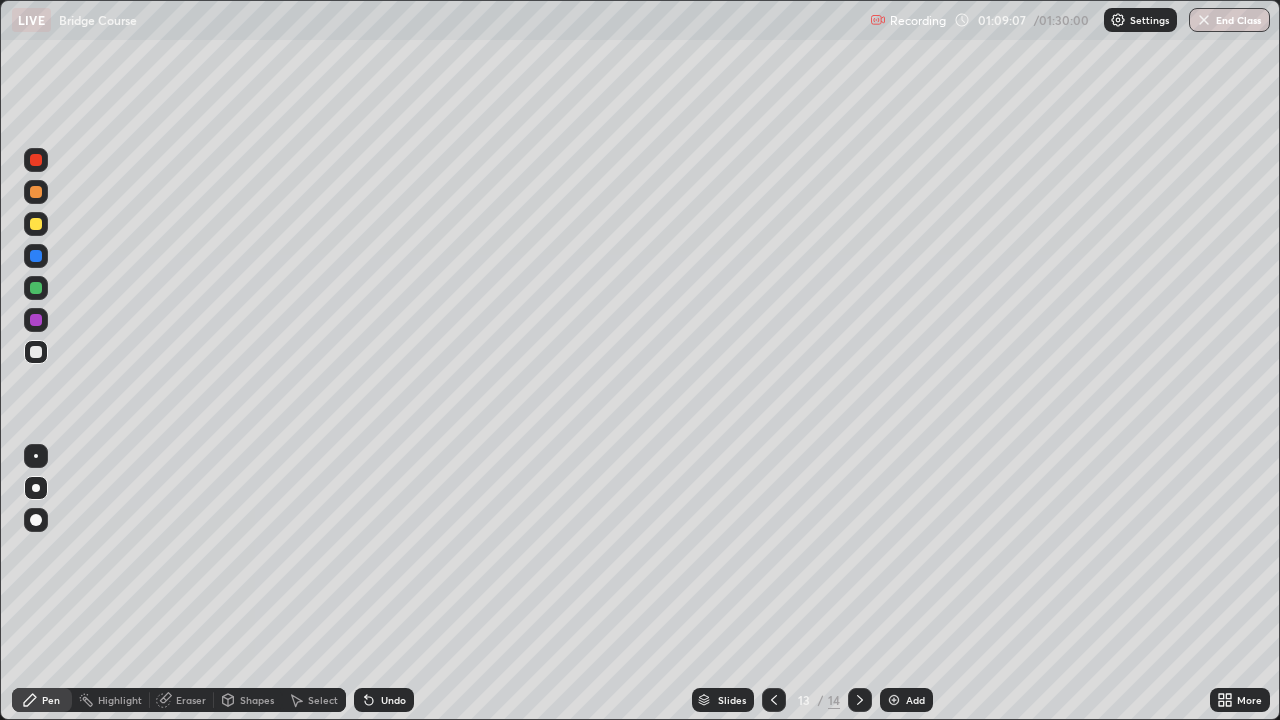 click at bounding box center (860, 700) 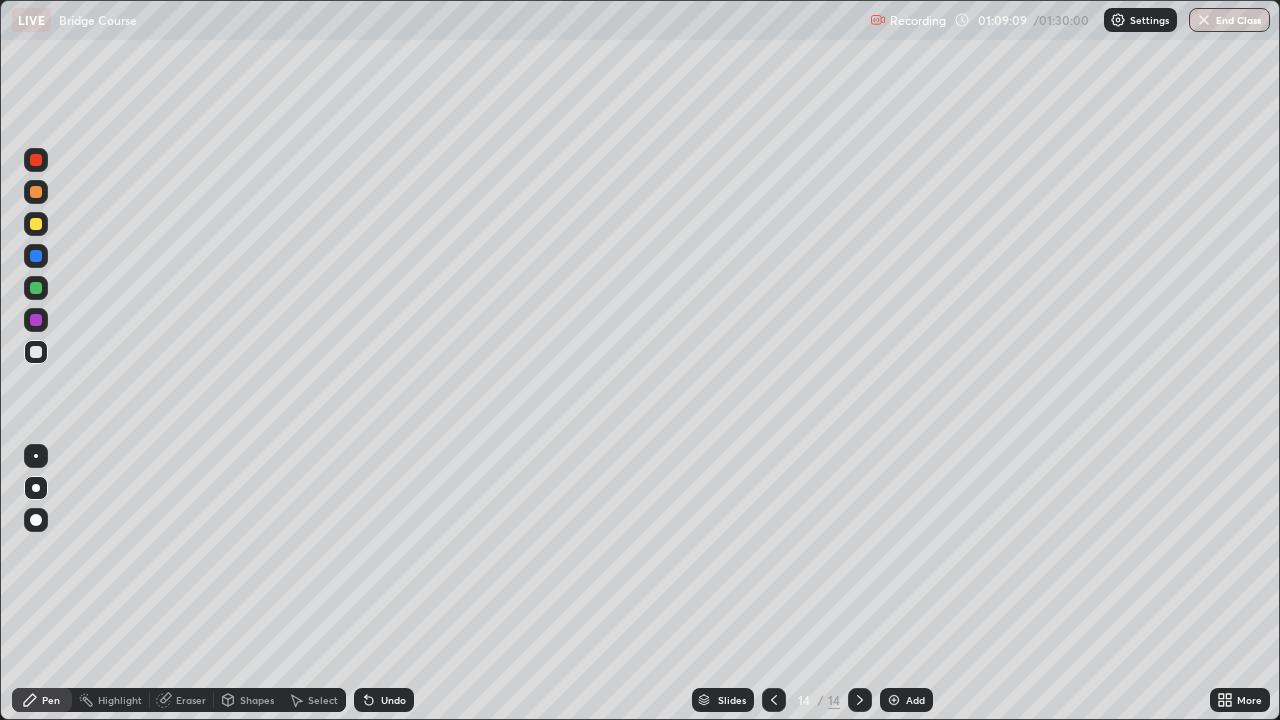 click at bounding box center [860, 700] 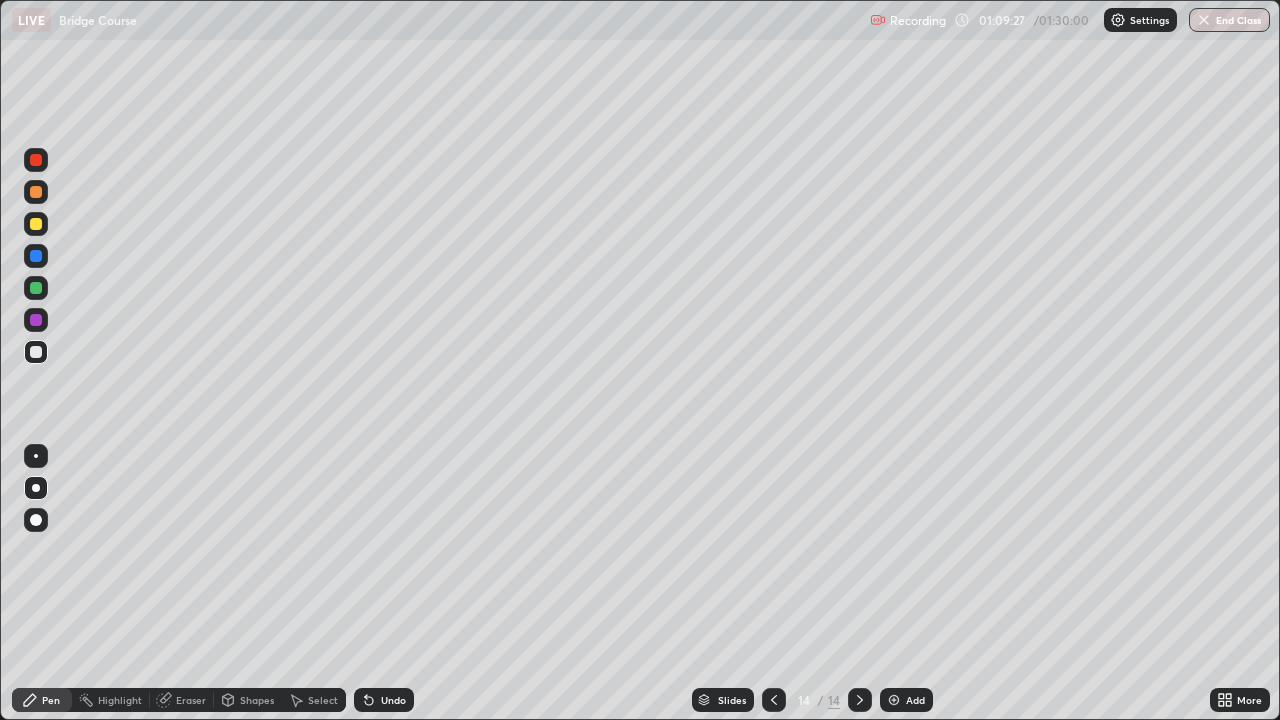 click 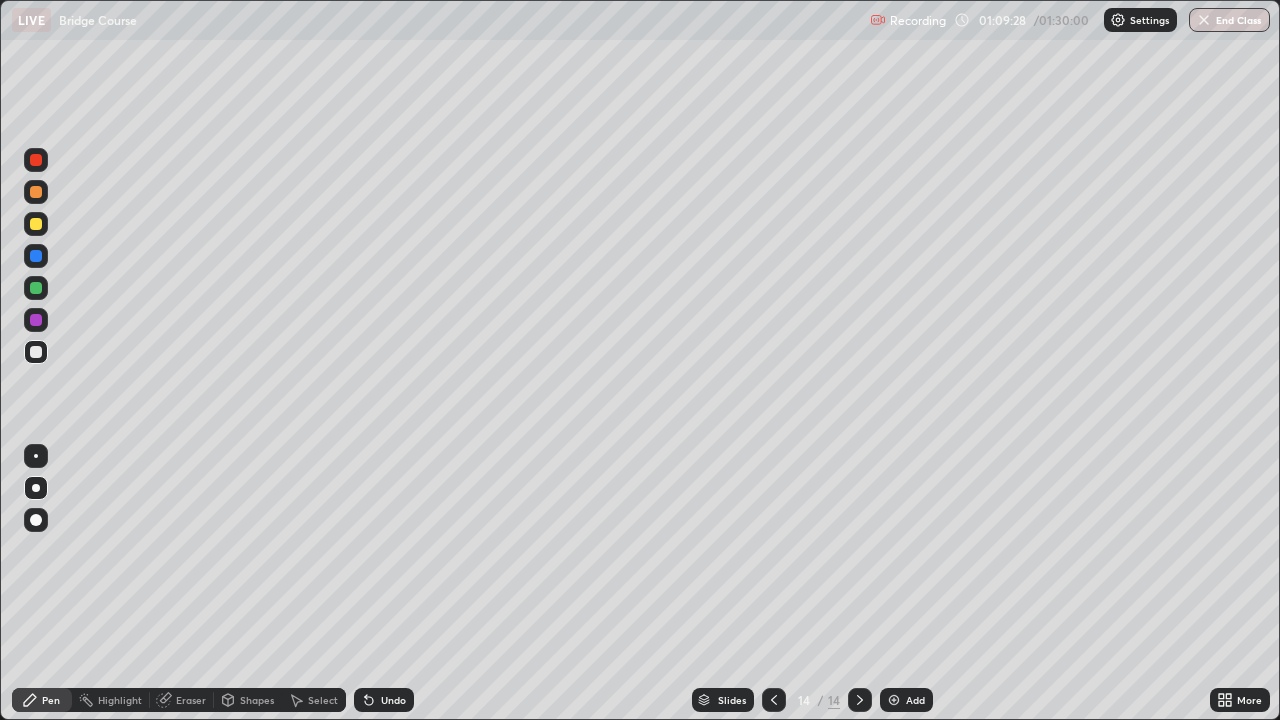 click on "Add" at bounding box center [915, 700] 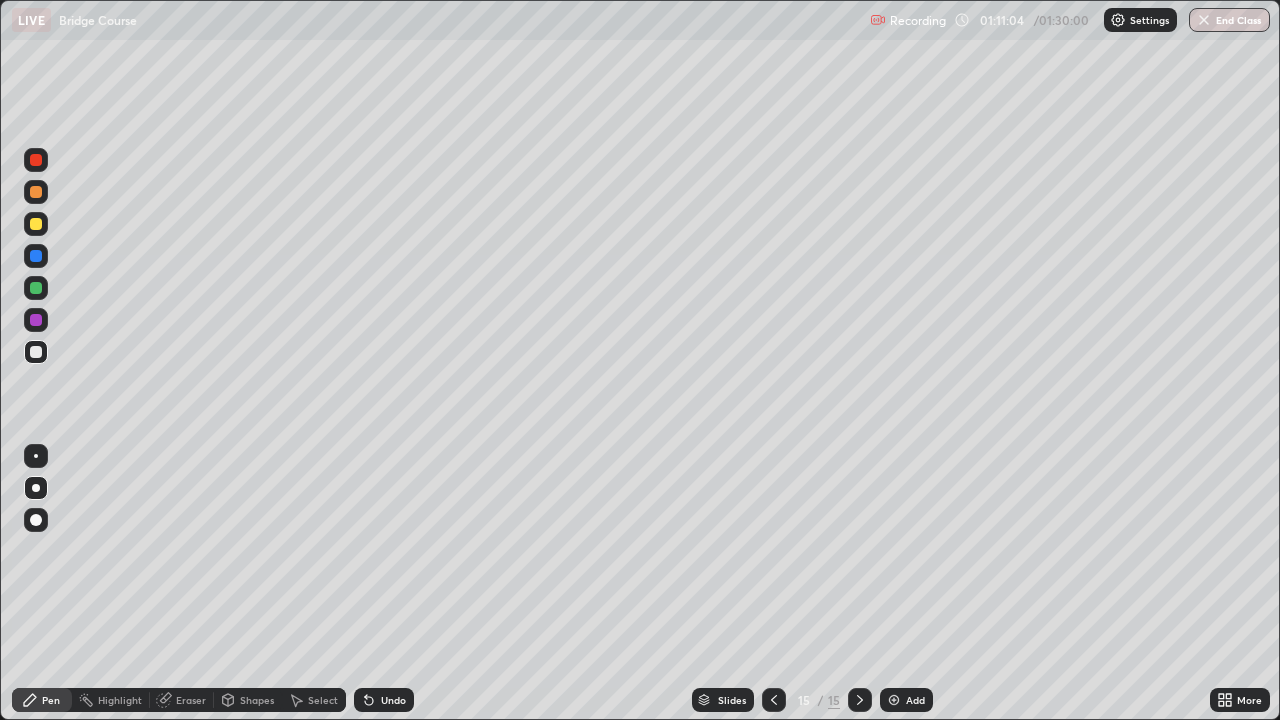 click 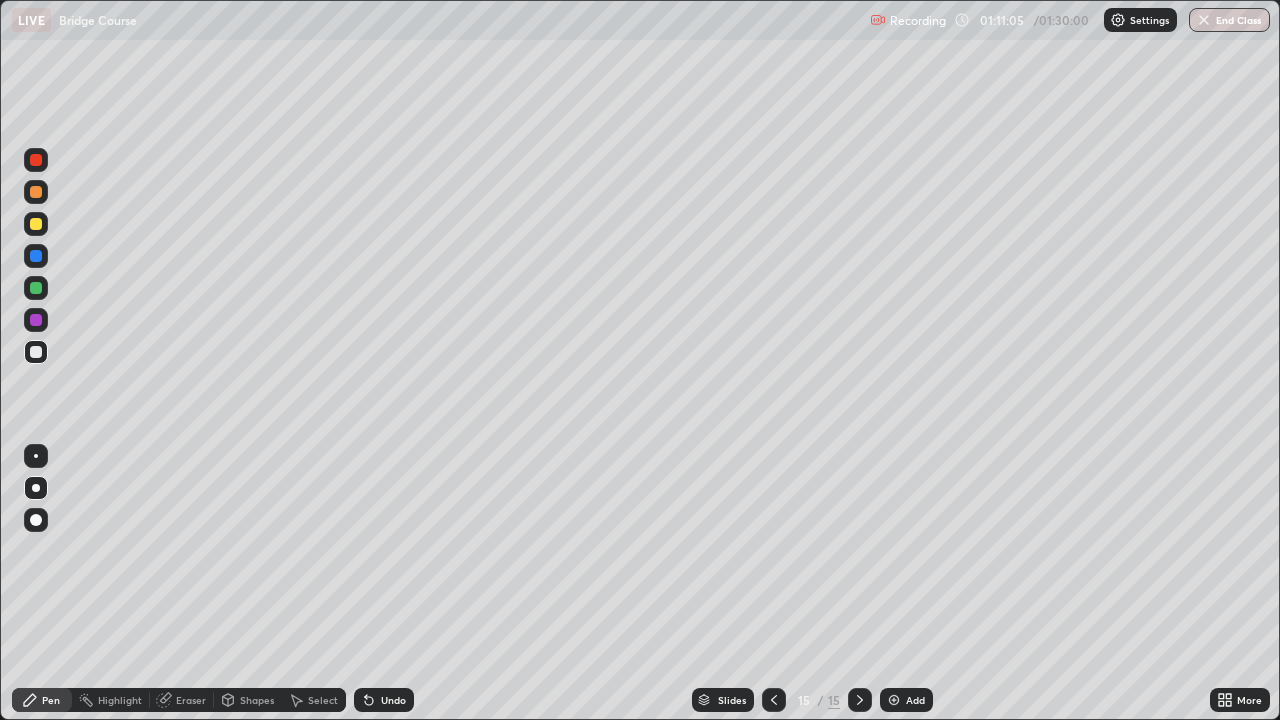 click on "Add" at bounding box center [915, 700] 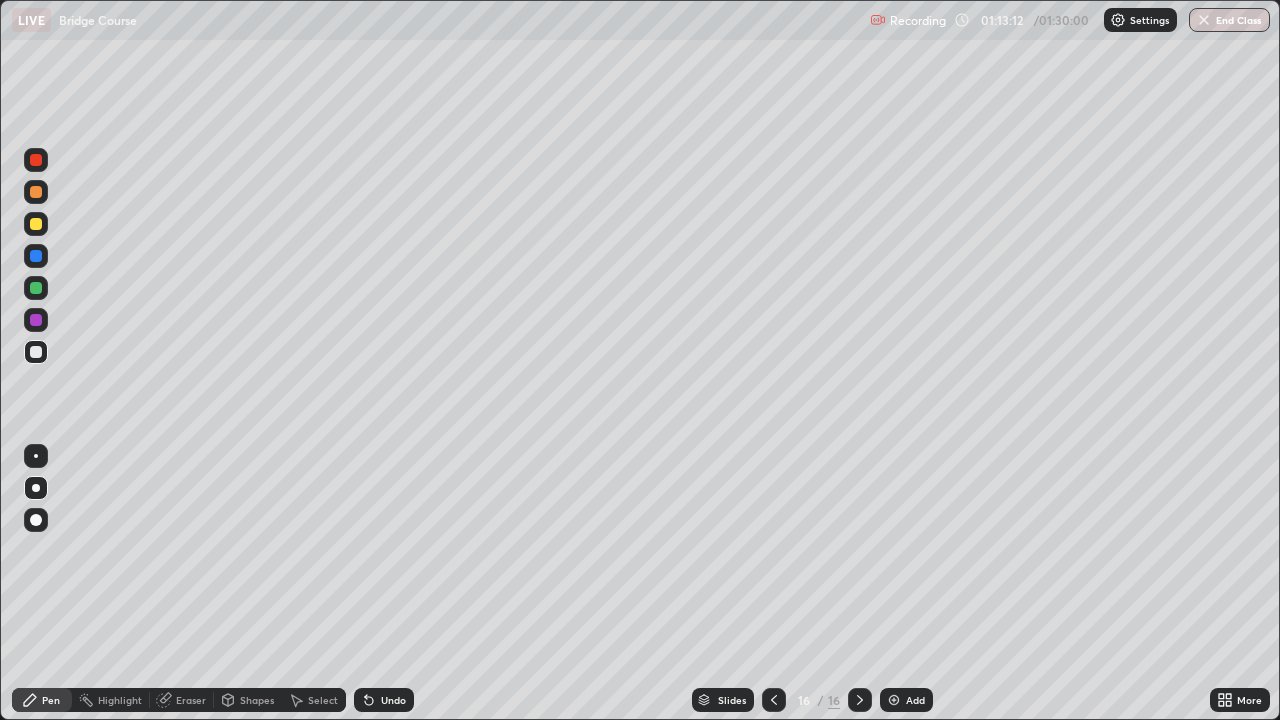 click 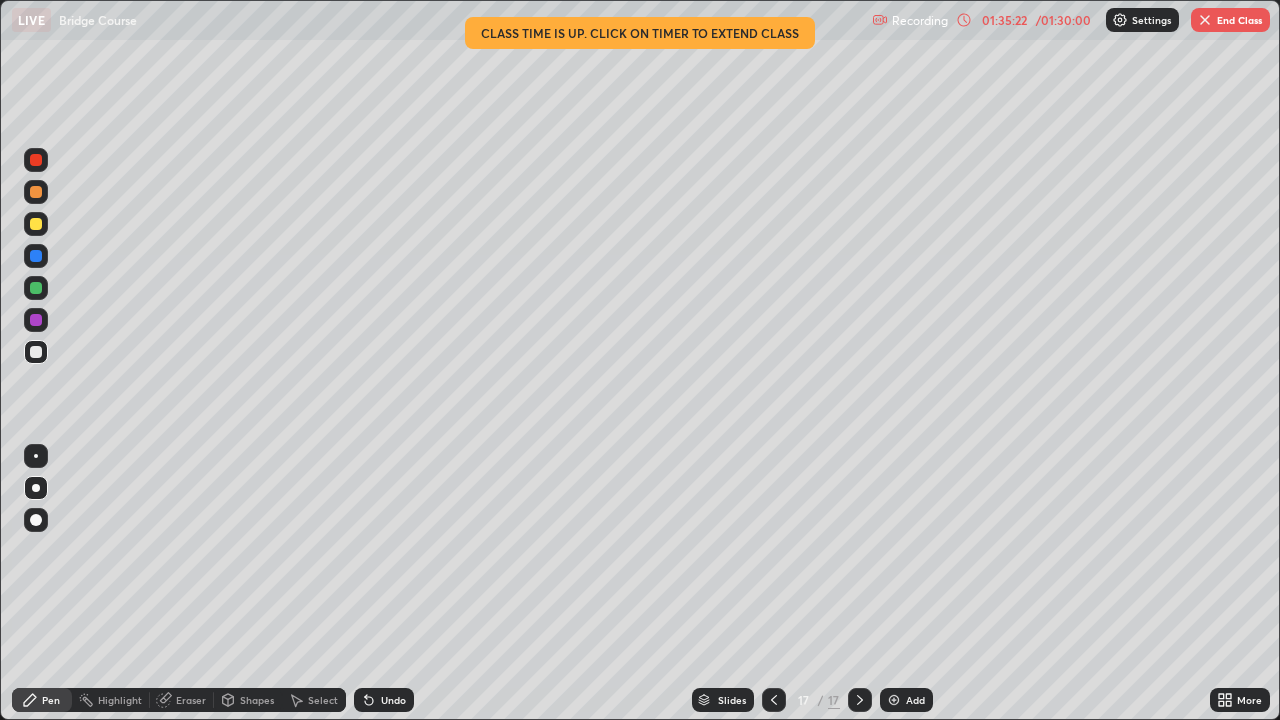 click on "End Class" at bounding box center (1230, 20) 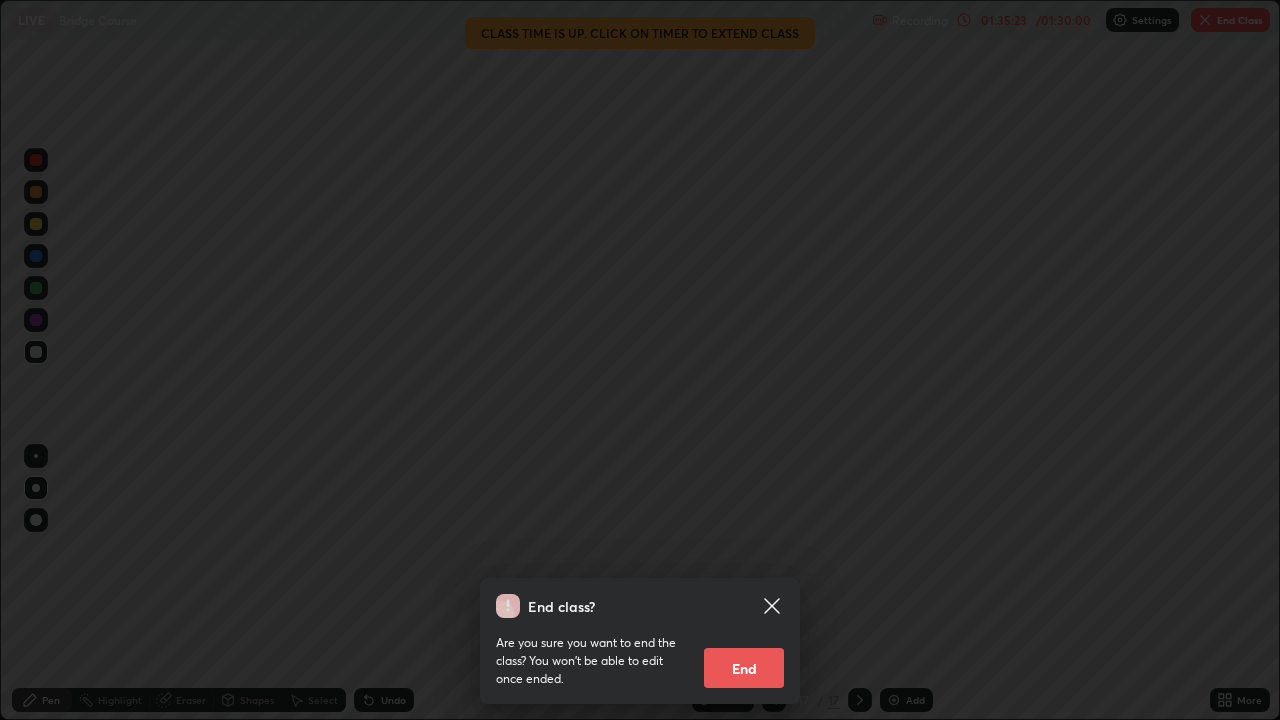 click on "End" at bounding box center [744, 668] 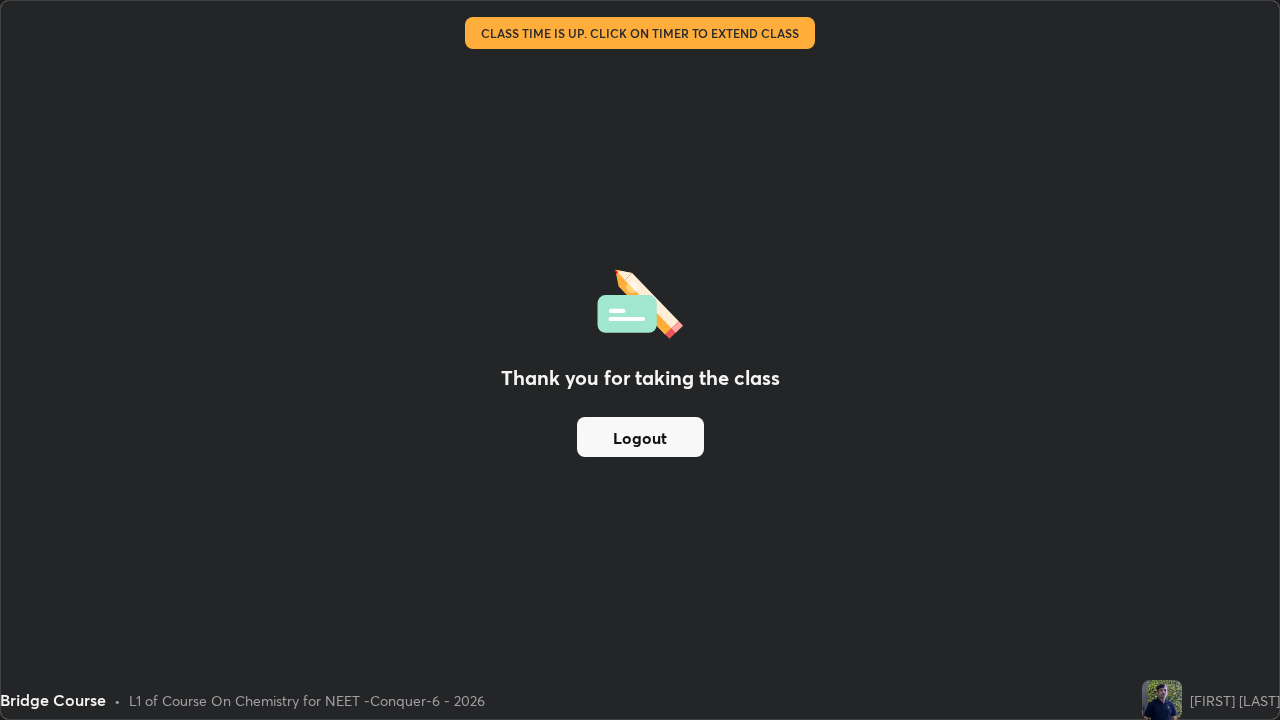 click on "Logout" at bounding box center (640, 437) 